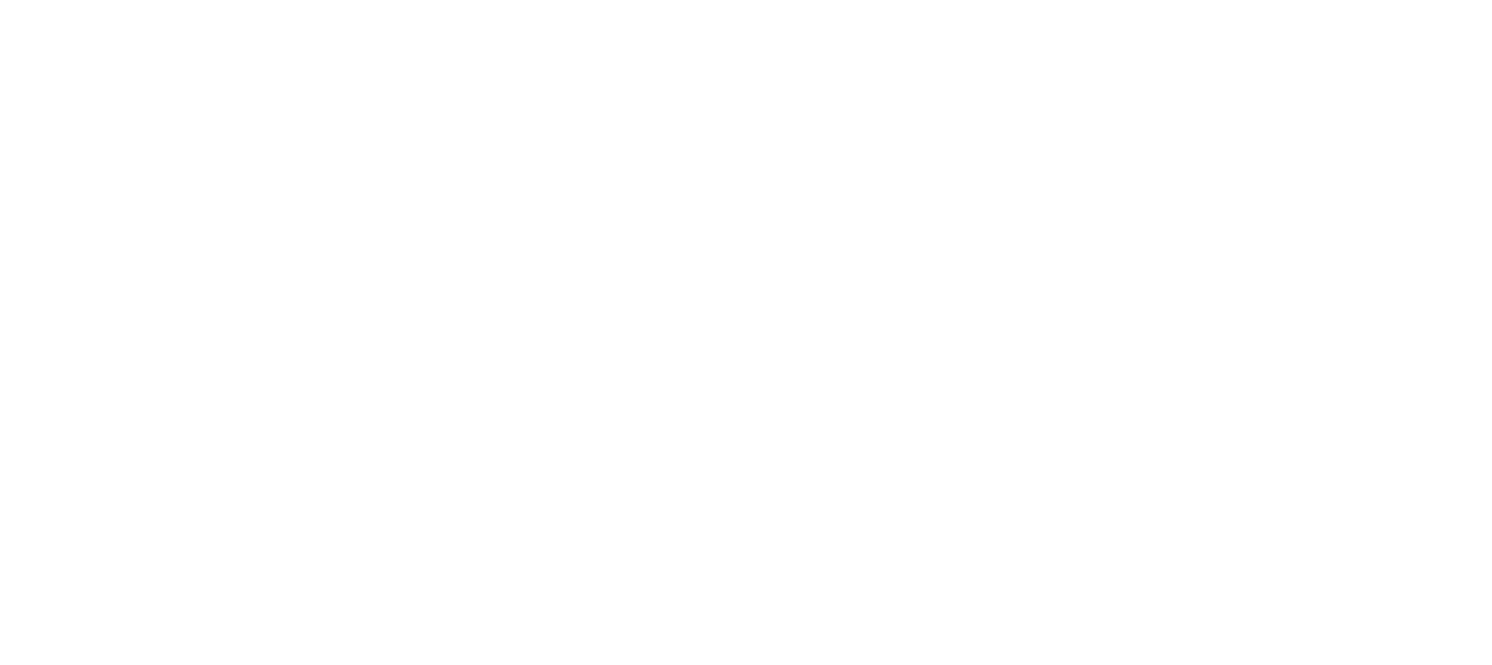 scroll, scrollTop: 0, scrollLeft: 0, axis: both 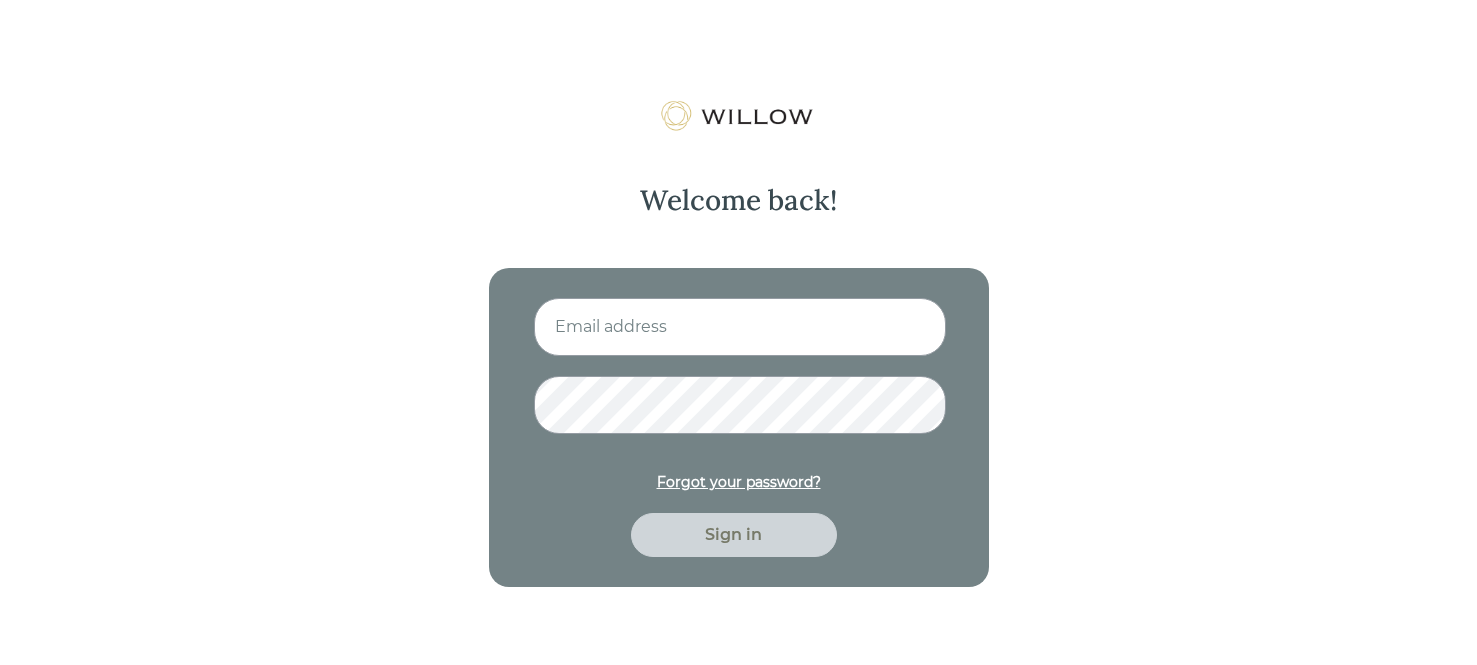 click at bounding box center (740, 327) 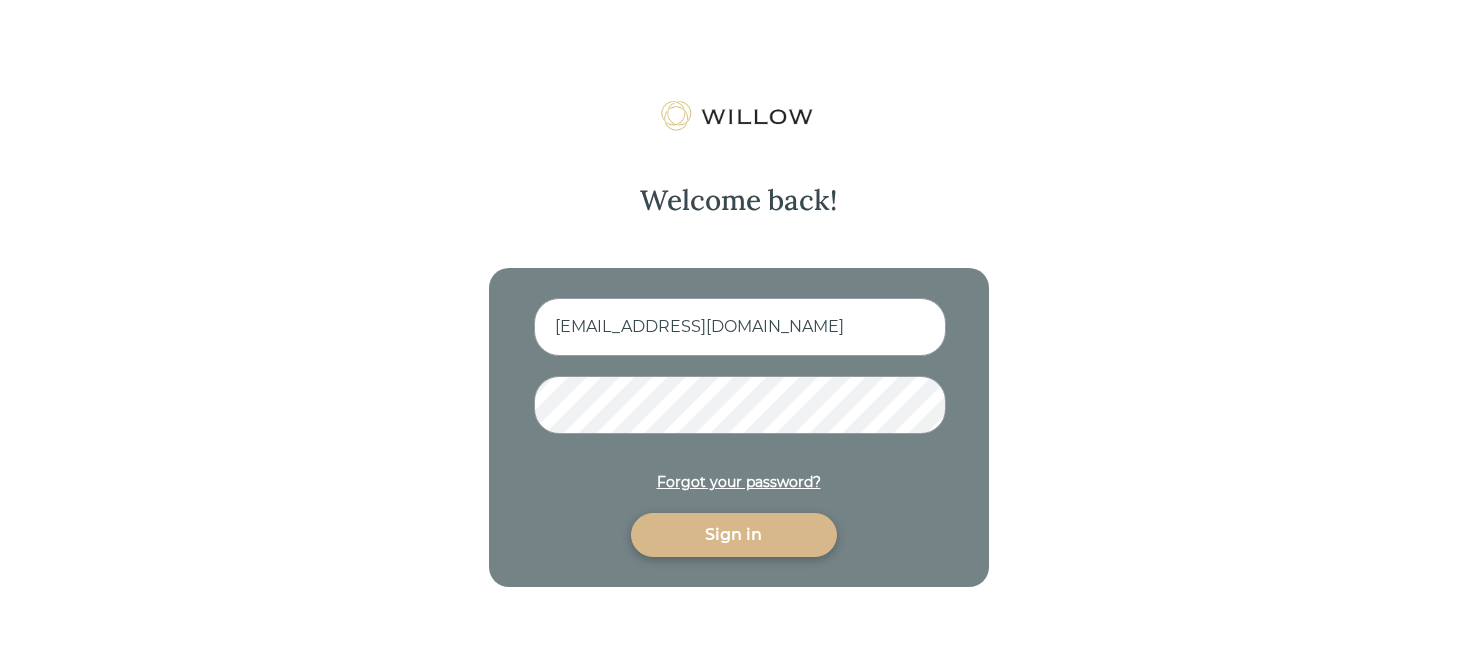 click on "Sign in" at bounding box center (734, 535) 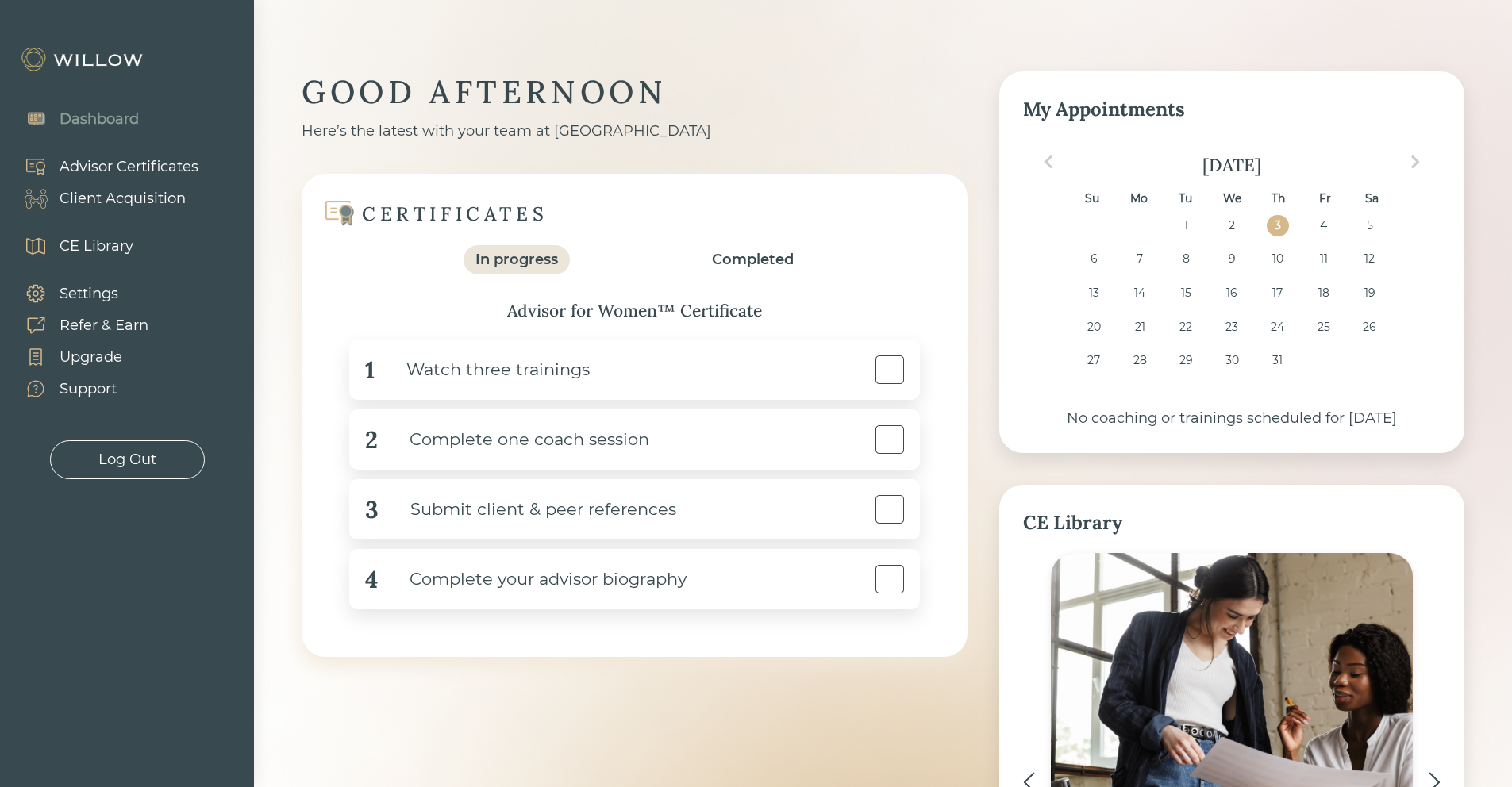 click on "Client Acquisition" at bounding box center [122, 198] 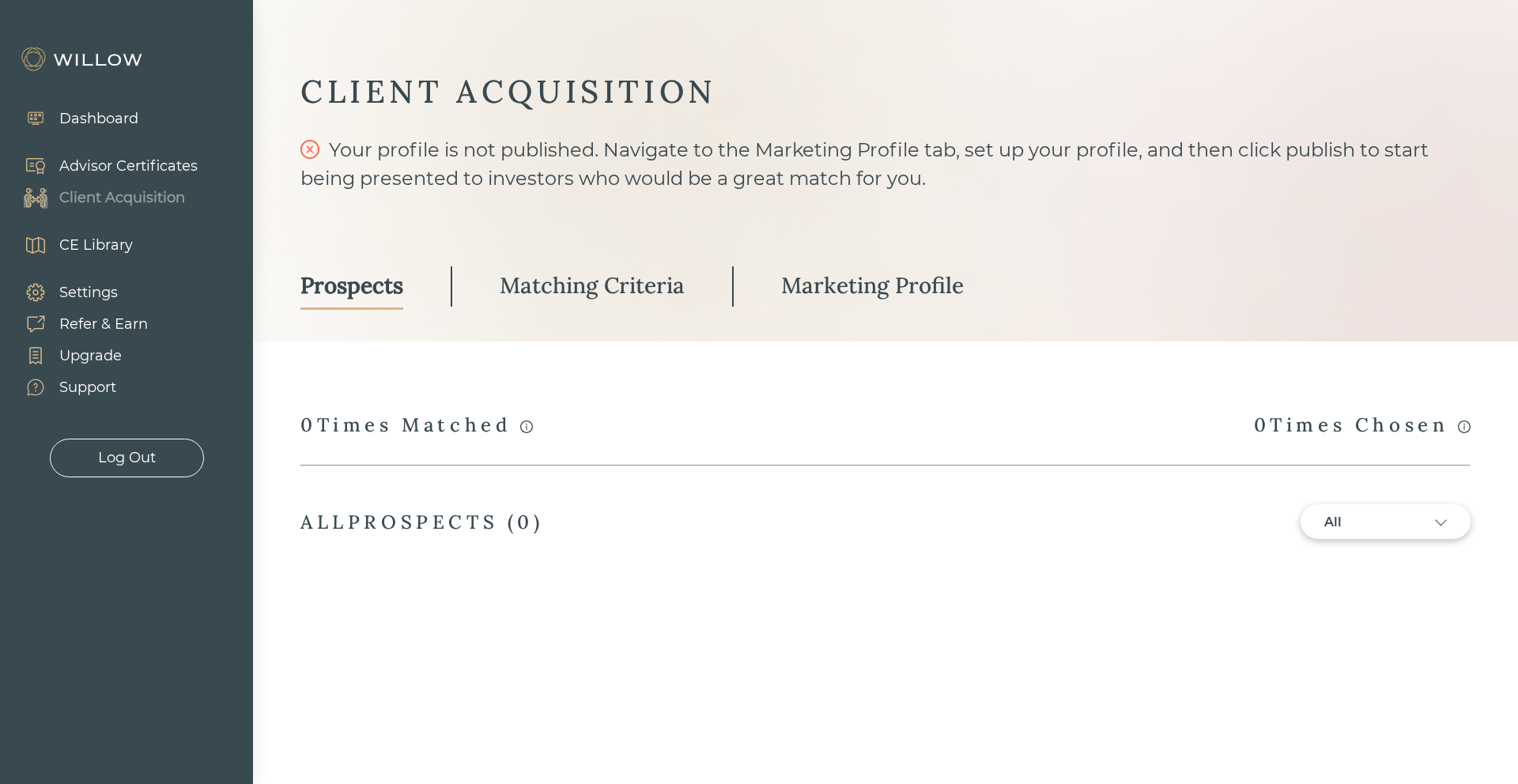 click on "Your profile is not published. Navigate to the Marketing Profile tab, set up your profile, and then click publish to start being presented to investors who would be a great match for you." at bounding box center [886, 179] 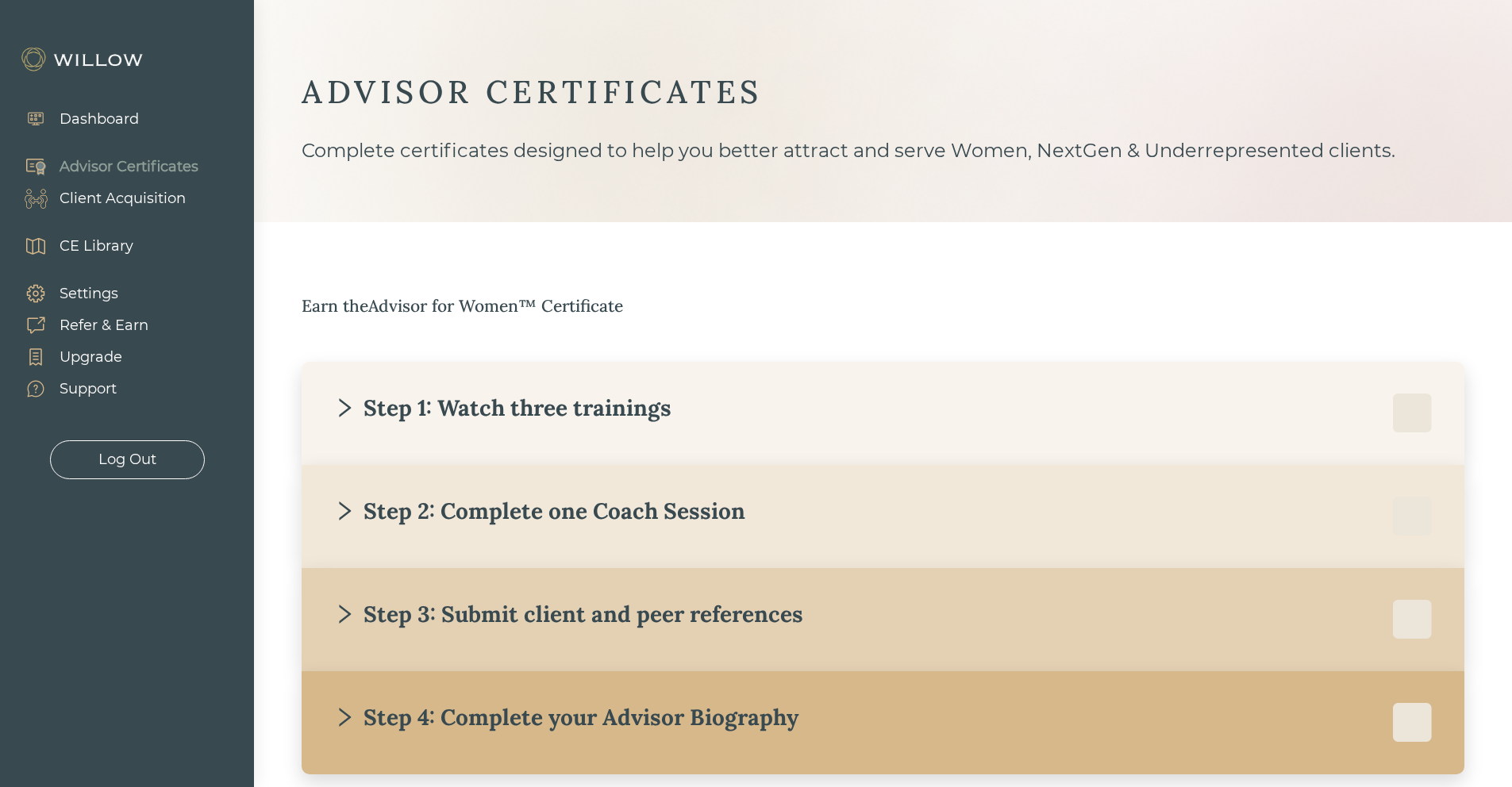 click on "Client Acquisition" at bounding box center [122, 198] 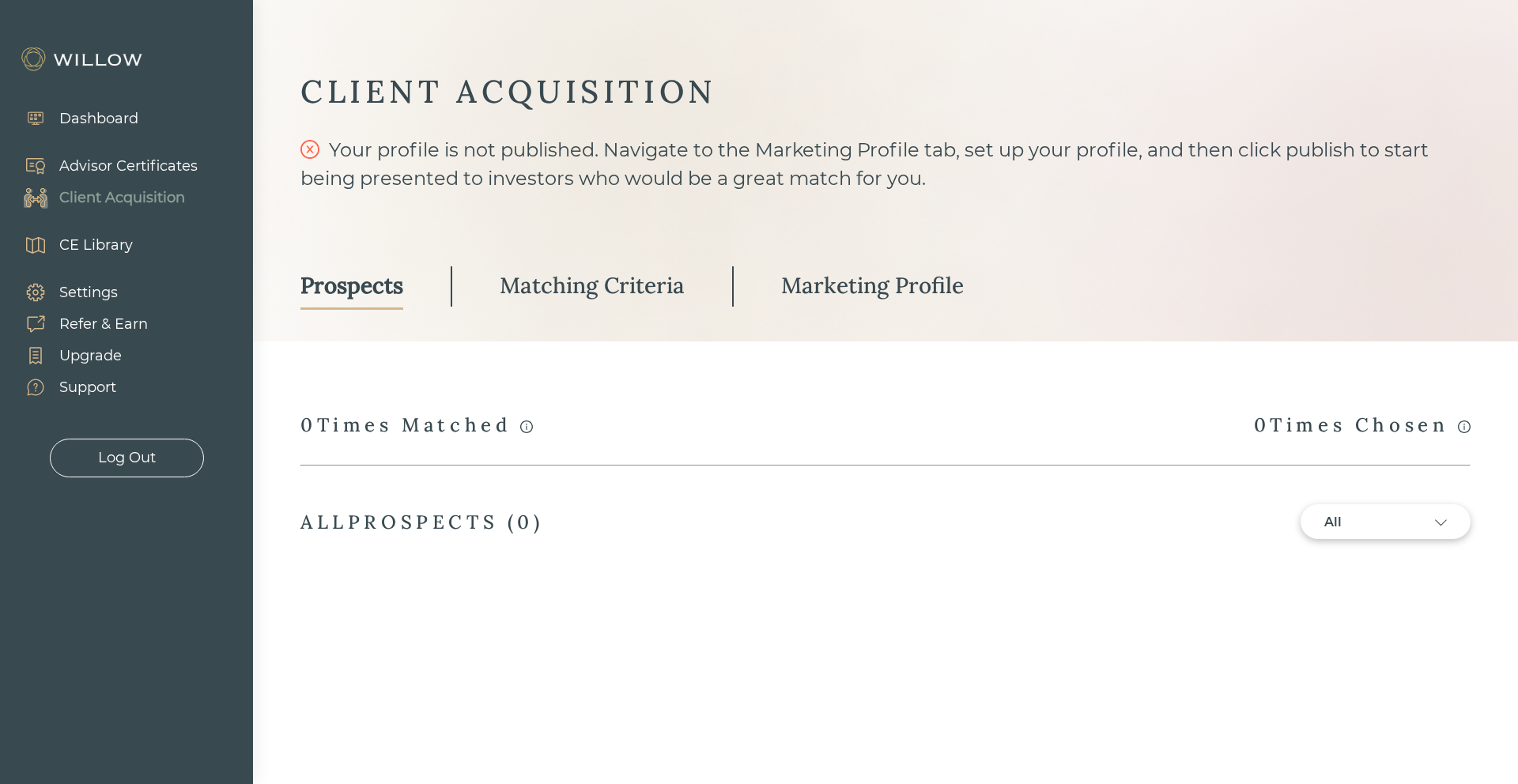 click on "Matching Criteria" at bounding box center (592, 285) 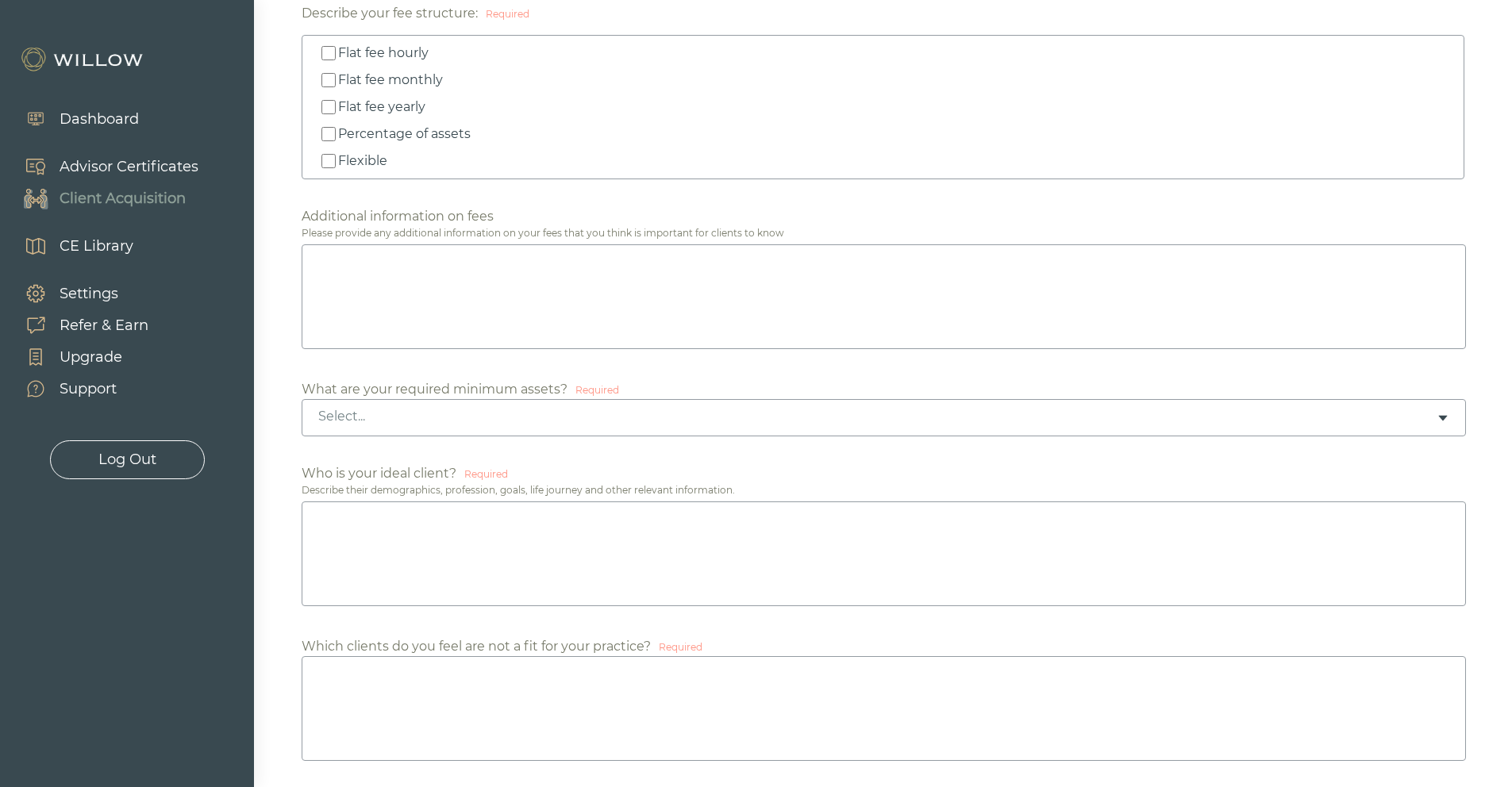 scroll, scrollTop: 762, scrollLeft: 0, axis: vertical 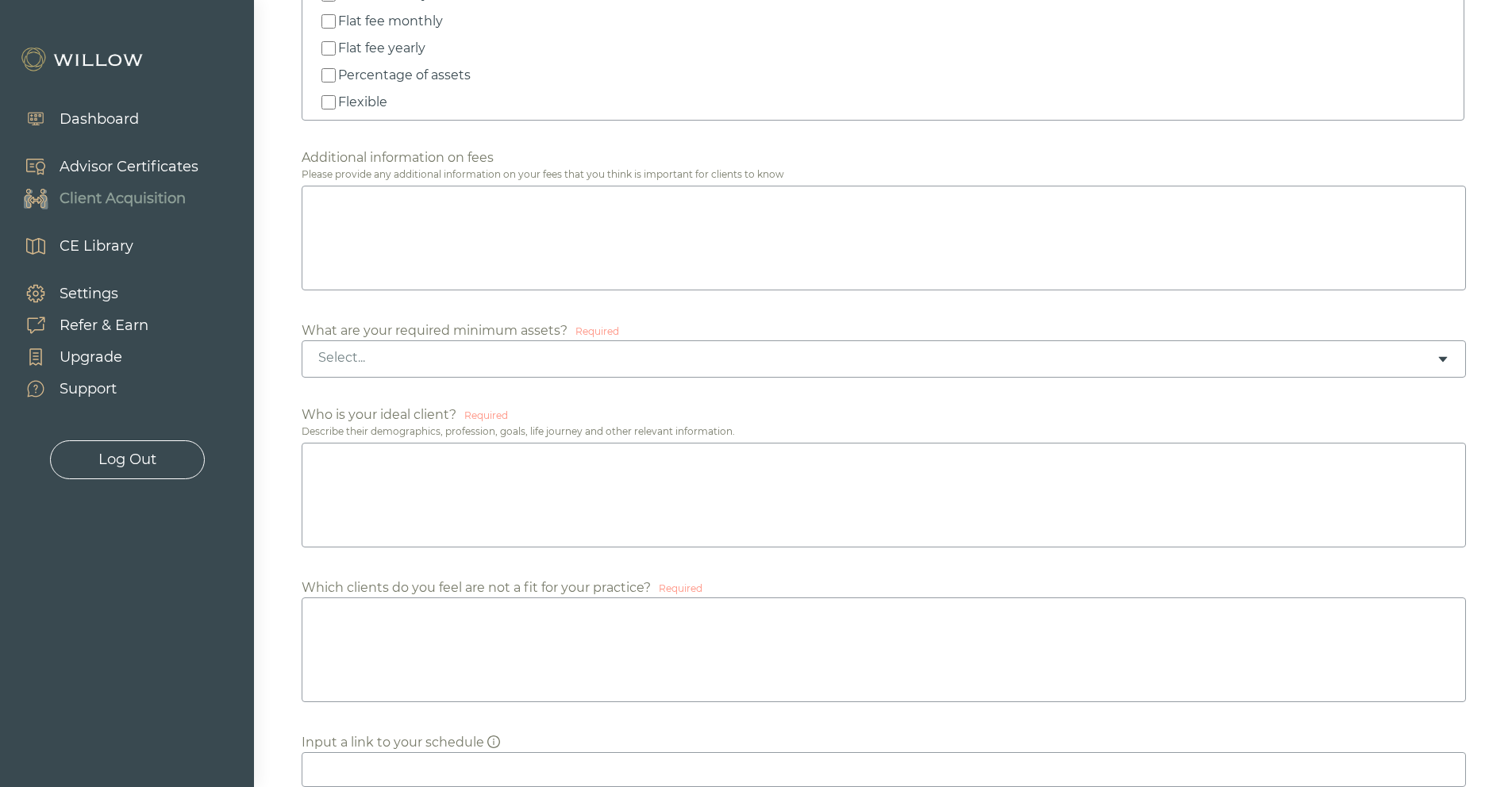 click on "Select..." at bounding box center (877, 358) 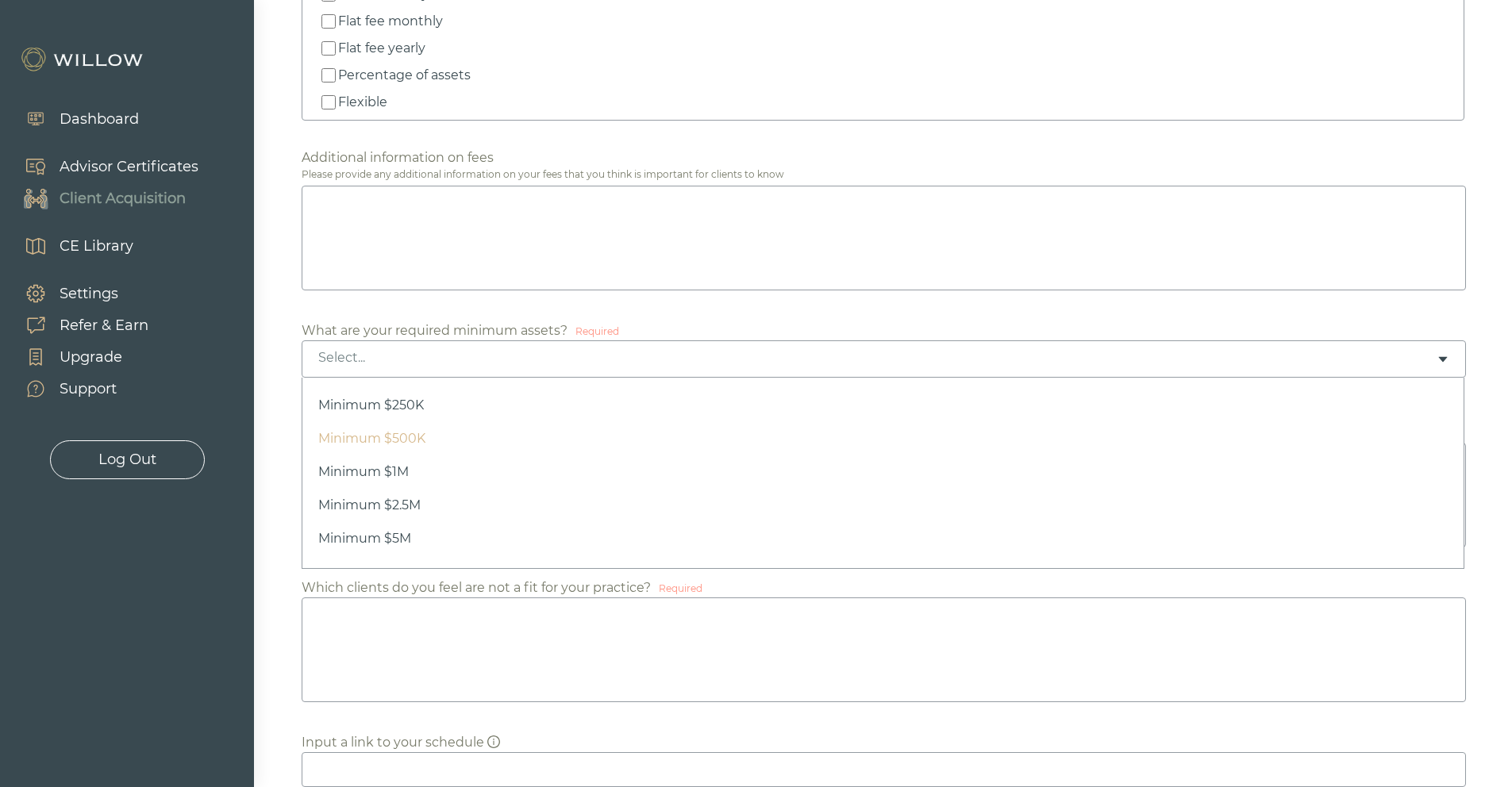 scroll, scrollTop: 75, scrollLeft: 0, axis: vertical 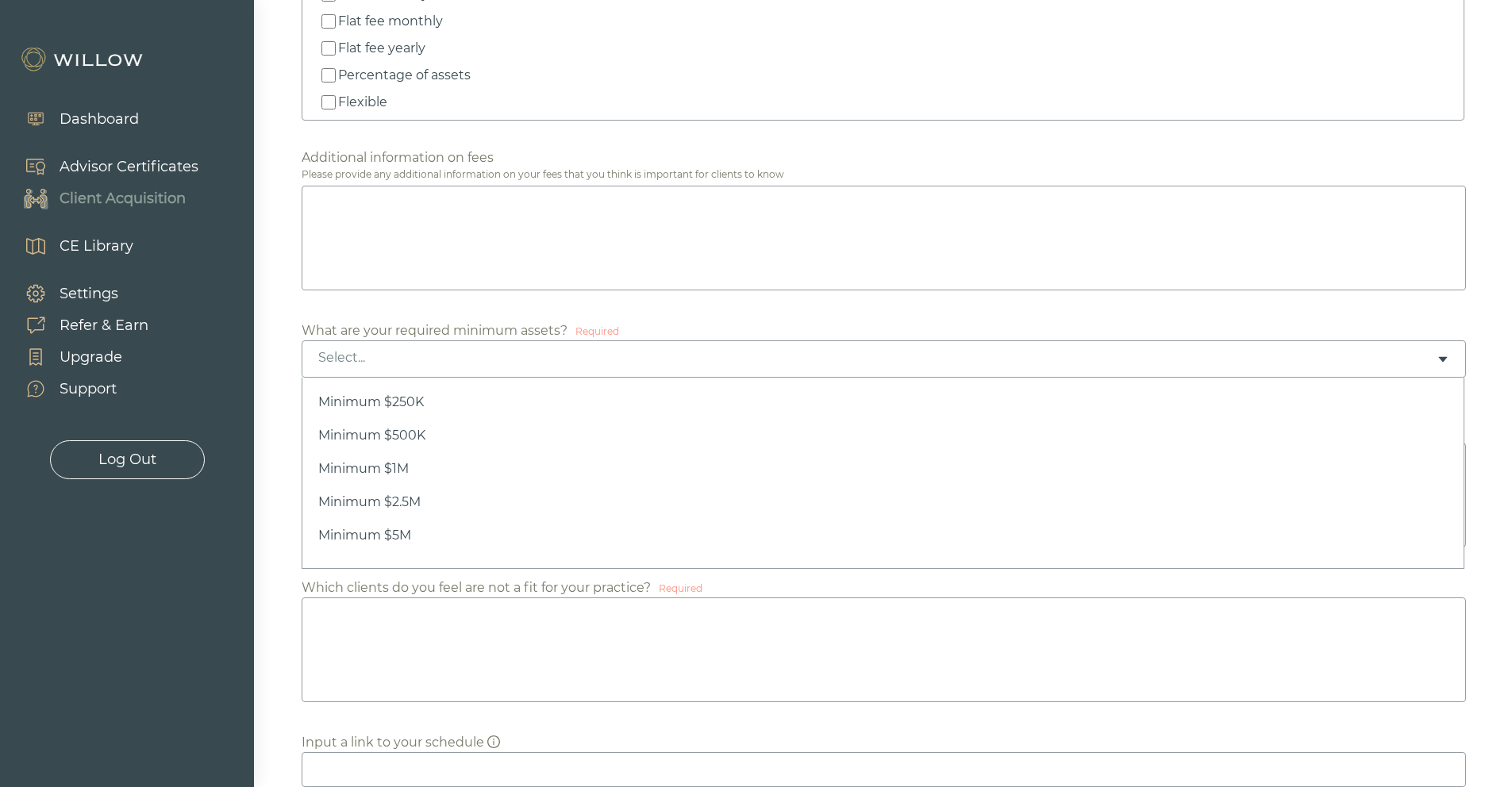 click on "Select..." at bounding box center [883, 359] 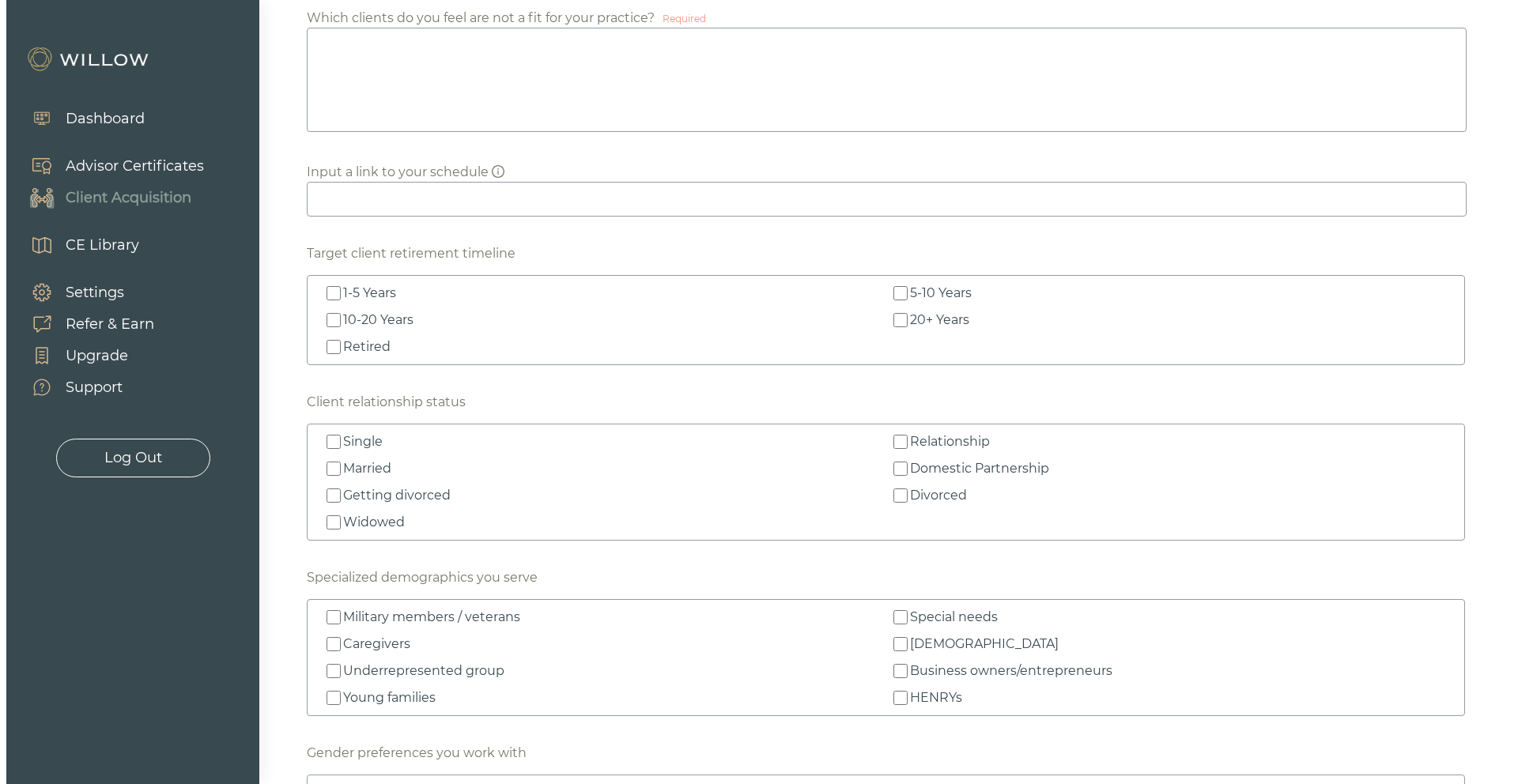 scroll, scrollTop: 0, scrollLeft: 0, axis: both 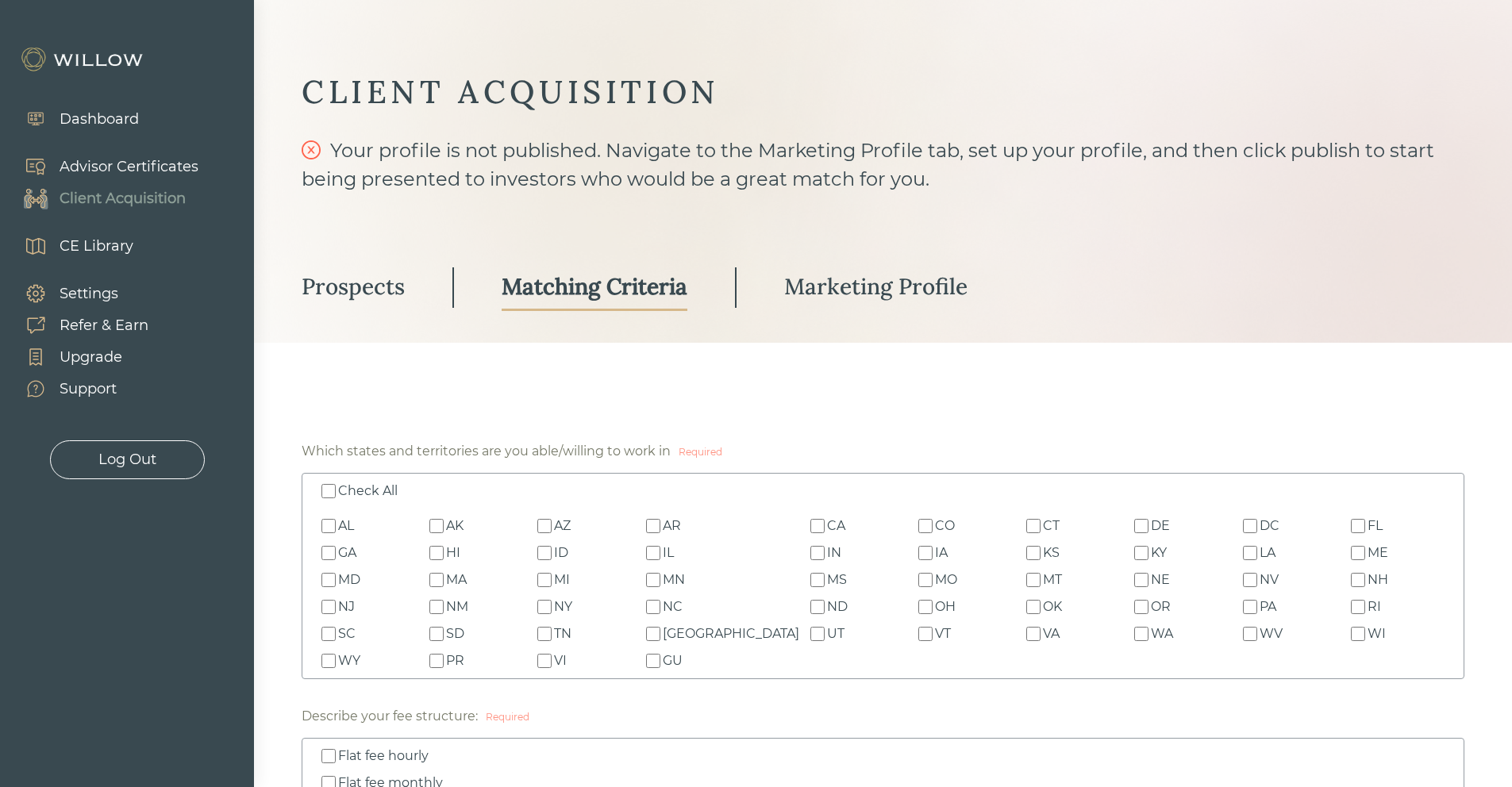 click on "Prospects" at bounding box center [353, 286] 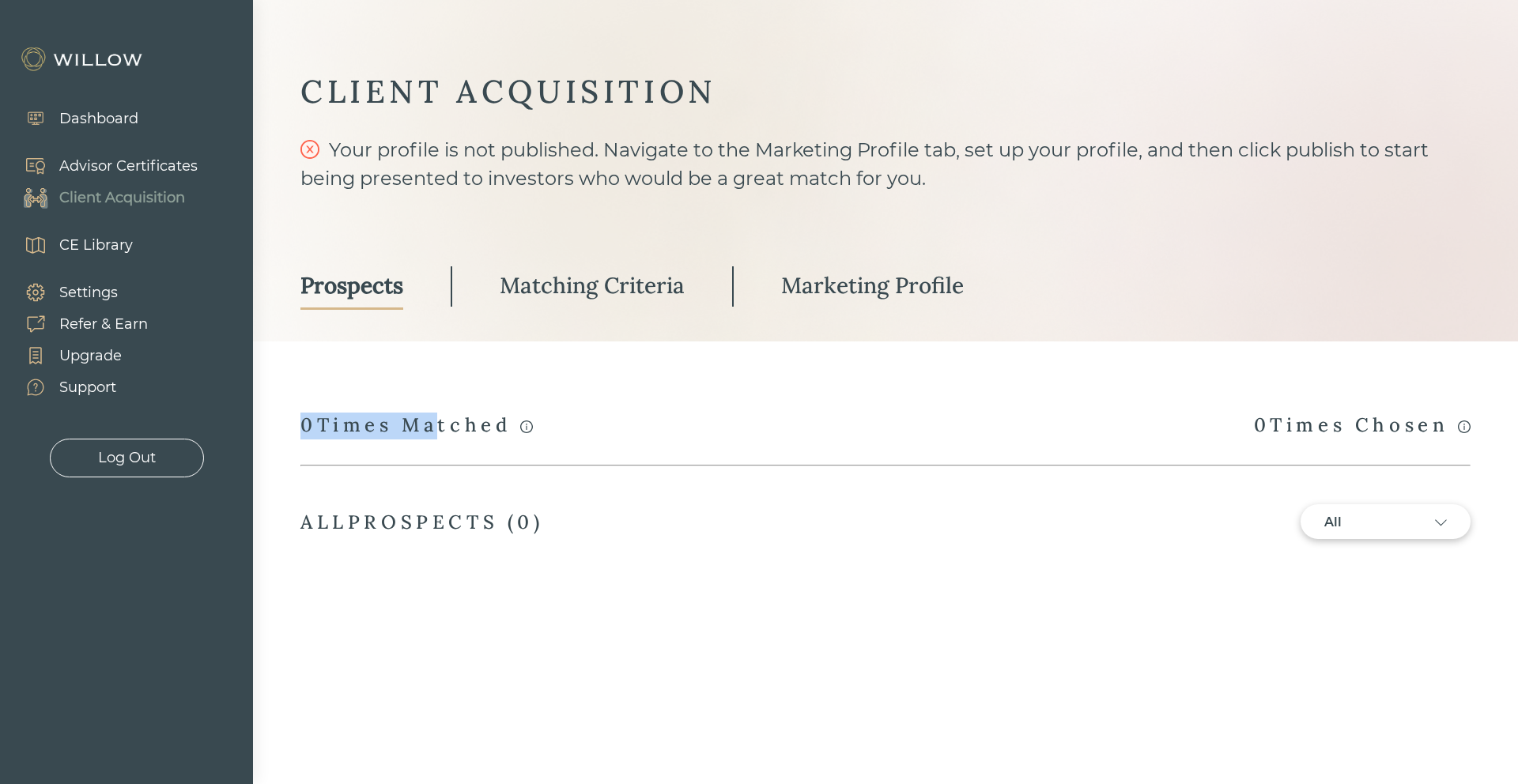 drag, startPoint x: 362, startPoint y: 402, endPoint x: 426, endPoint y: 426, distance: 68.35203 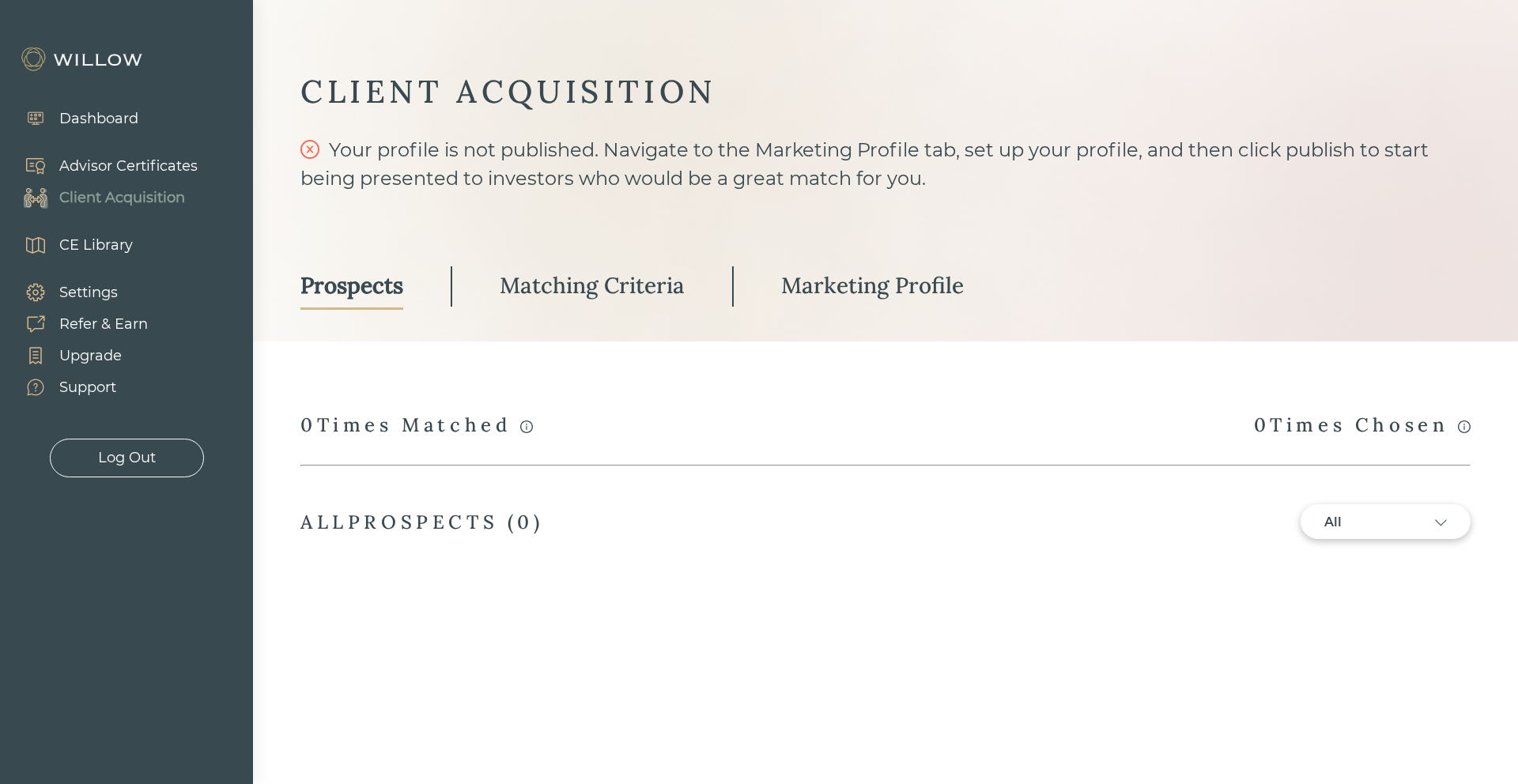 drag, startPoint x: 383, startPoint y: 420, endPoint x: 293, endPoint y: 405, distance: 91.24144 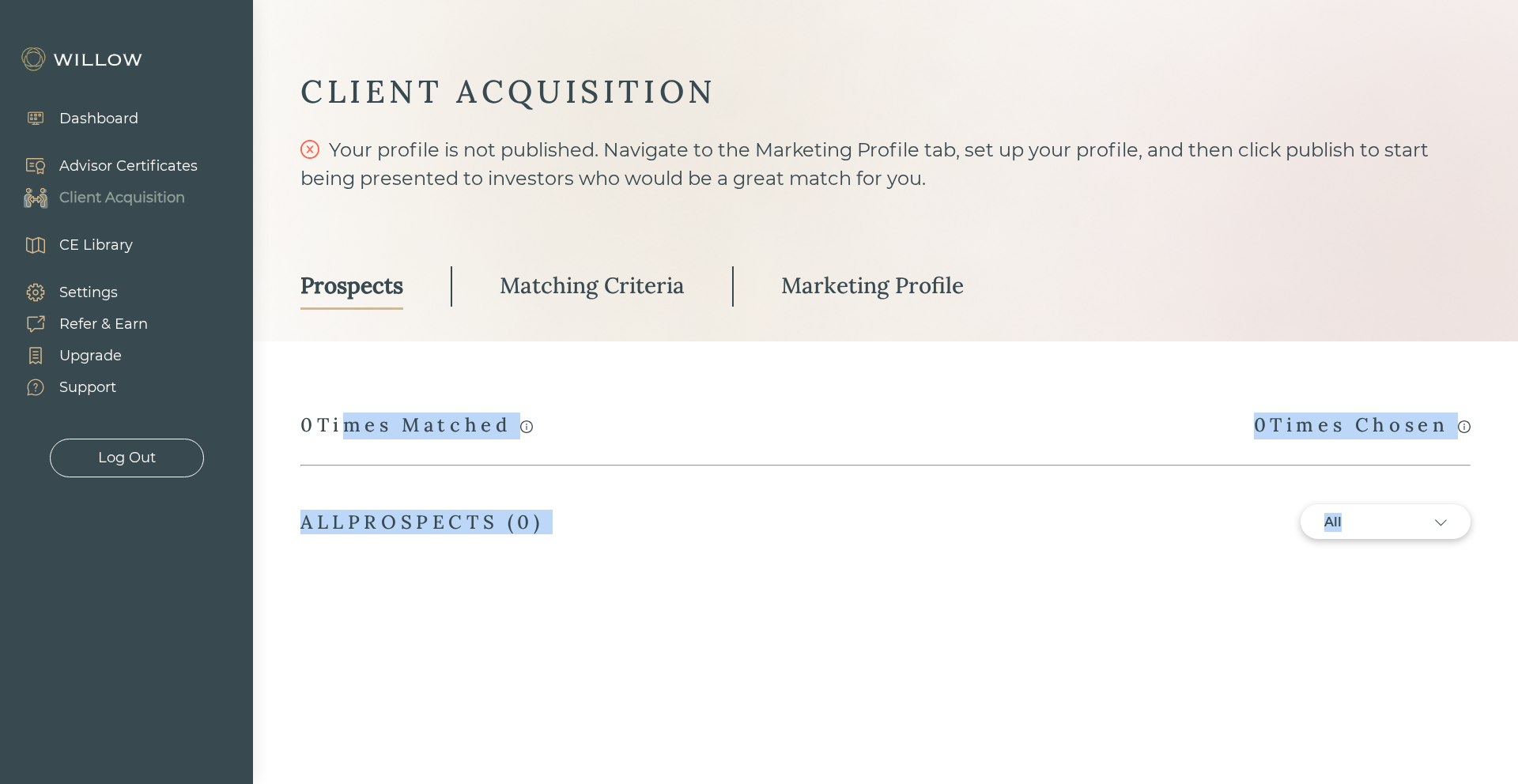 drag, startPoint x: 344, startPoint y: 416, endPoint x: 376, endPoint y: 417, distance: 32.01562 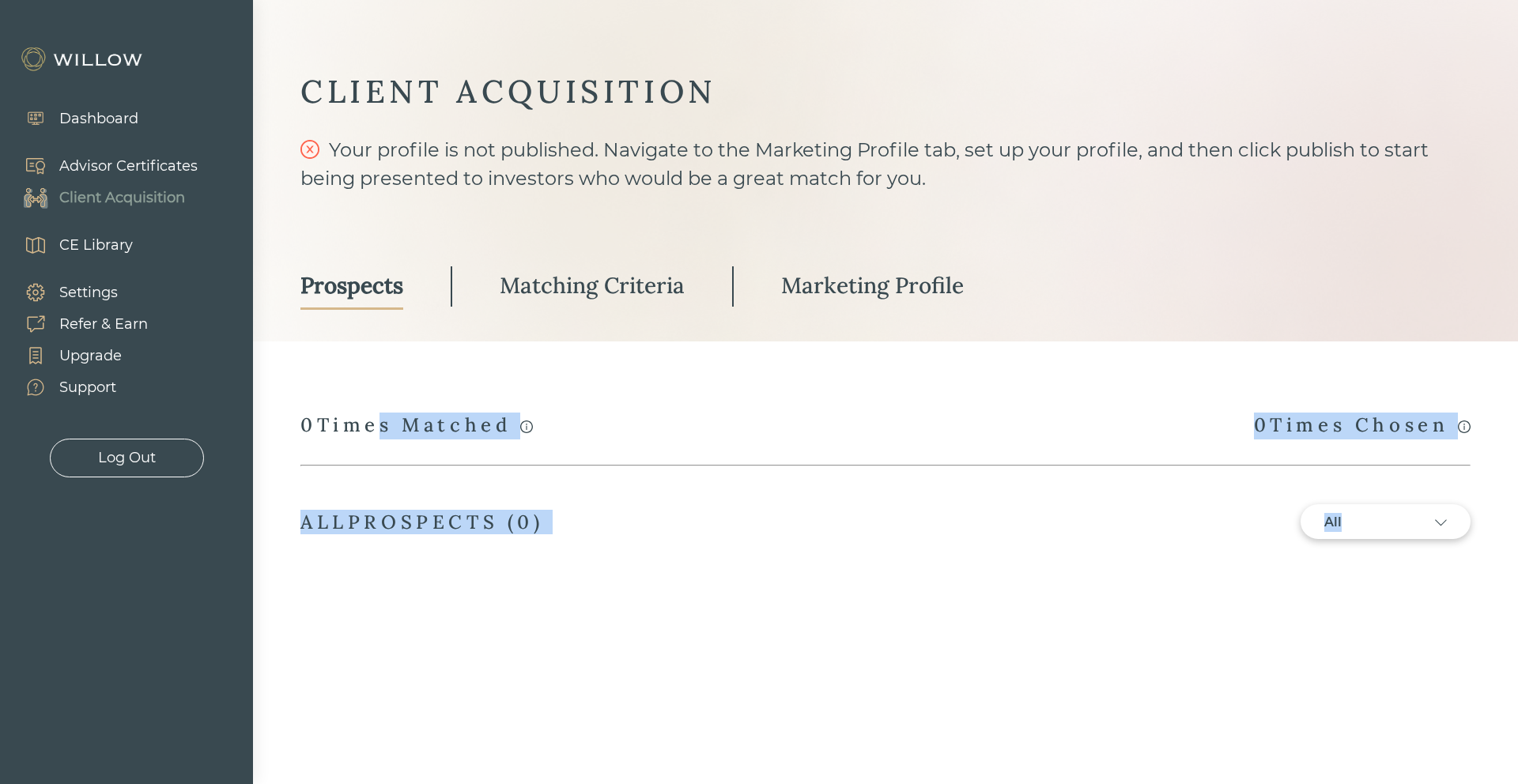 click on "0  Times Matched" at bounding box center [417, 426] 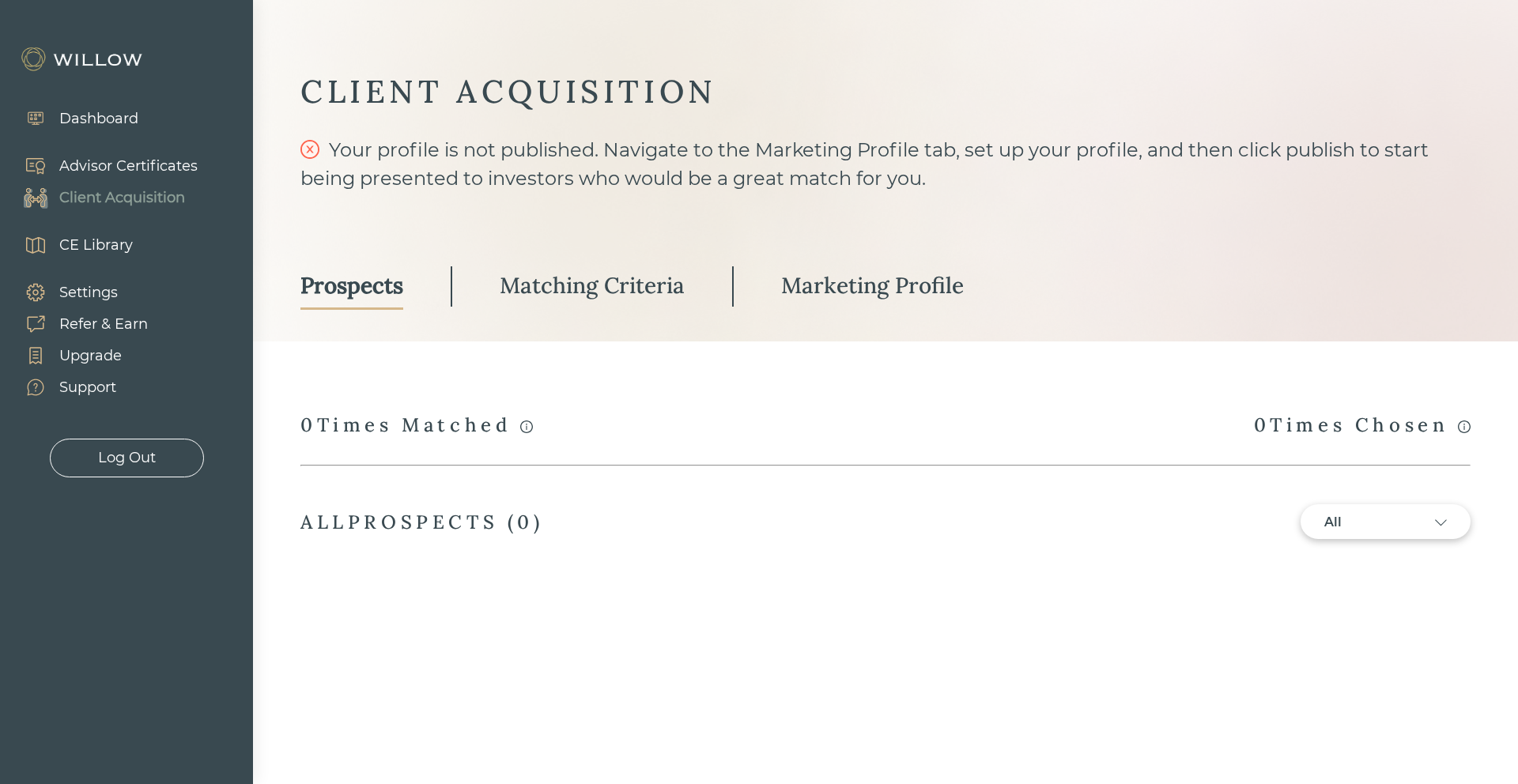 drag, startPoint x: 1331, startPoint y: 435, endPoint x: 1307, endPoint y: 428, distance: 25 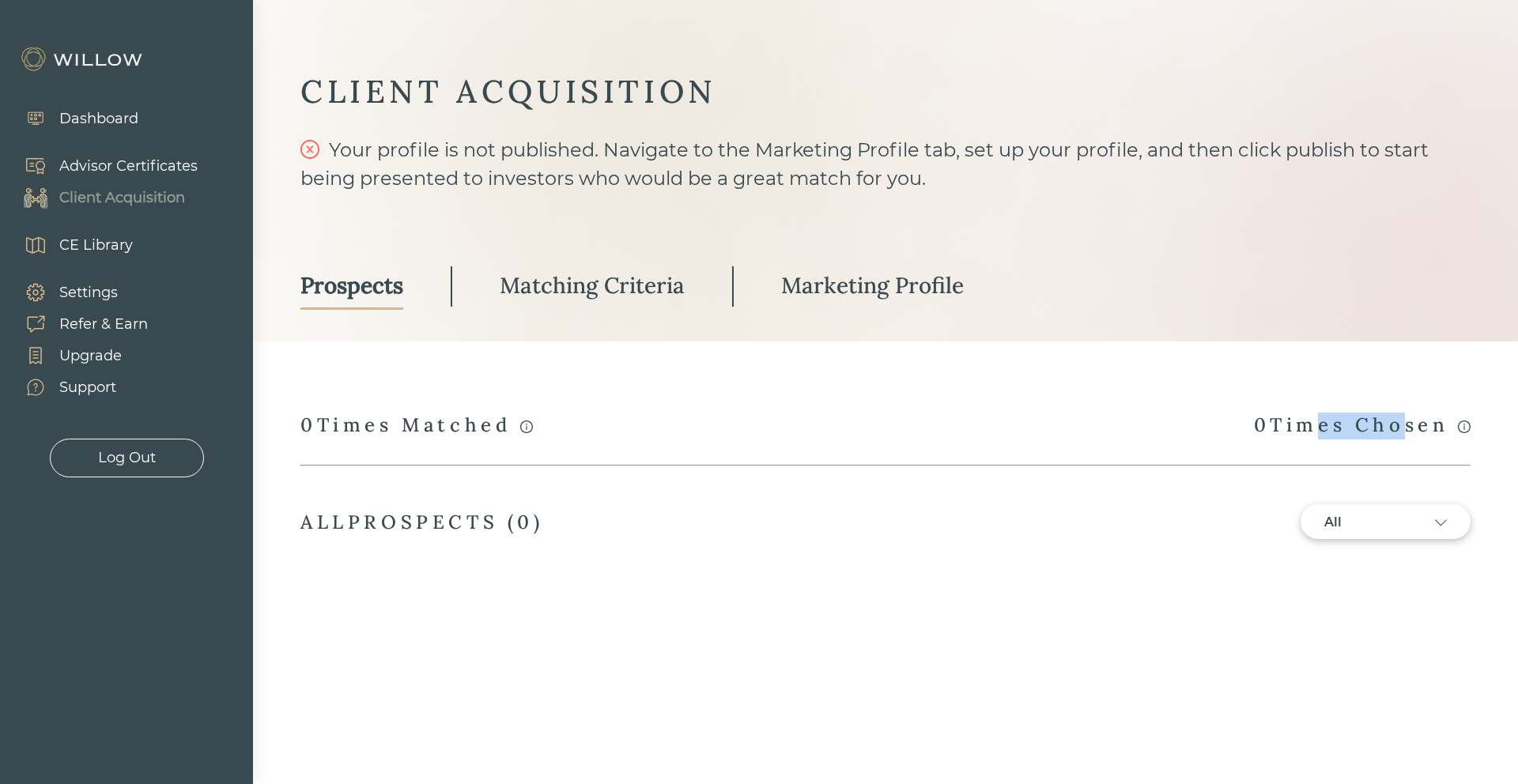 drag, startPoint x: 1307, startPoint y: 428, endPoint x: 1396, endPoint y: 428, distance: 89 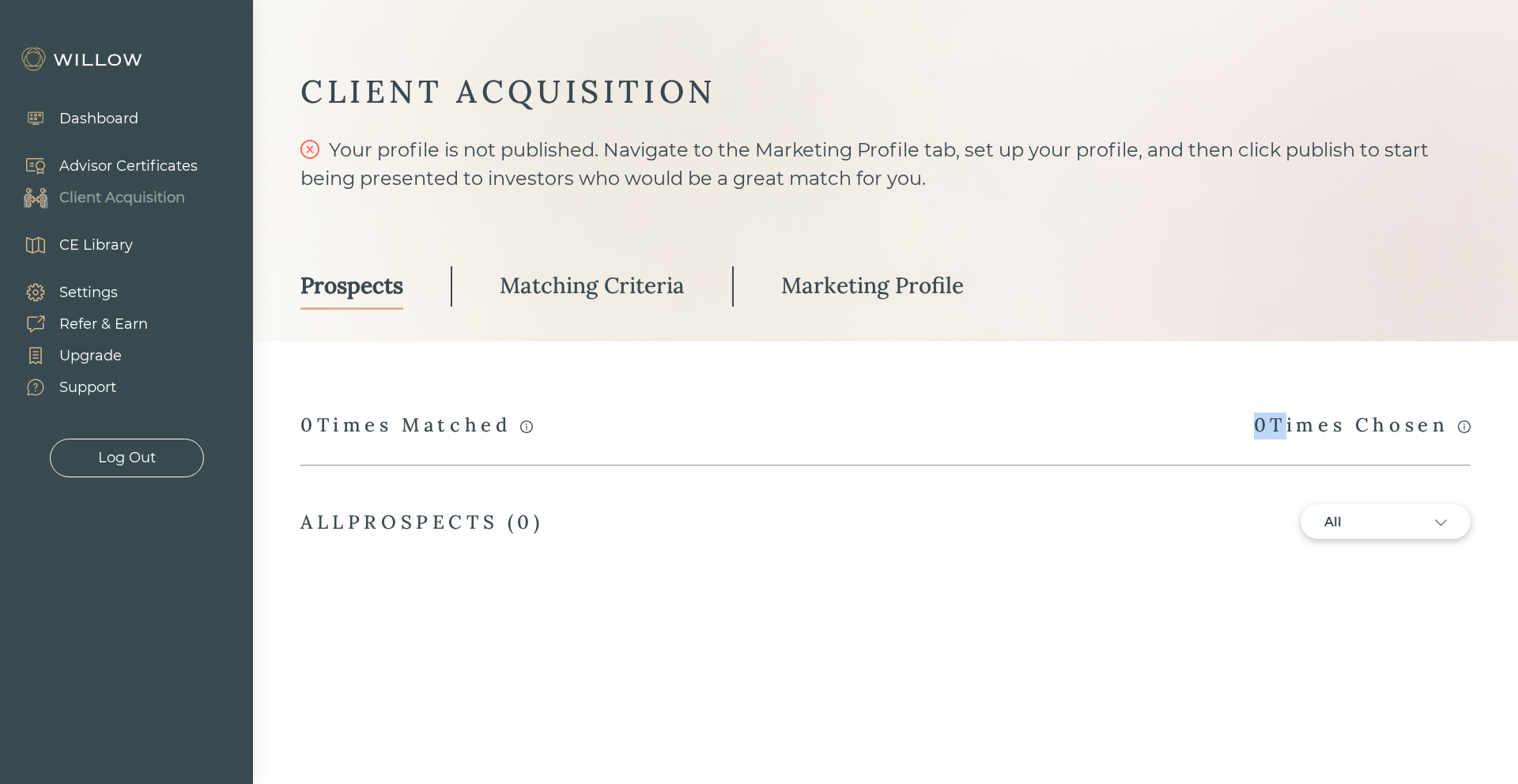 drag, startPoint x: 1247, startPoint y: 429, endPoint x: 1306, endPoint y: 423, distance: 59.3043 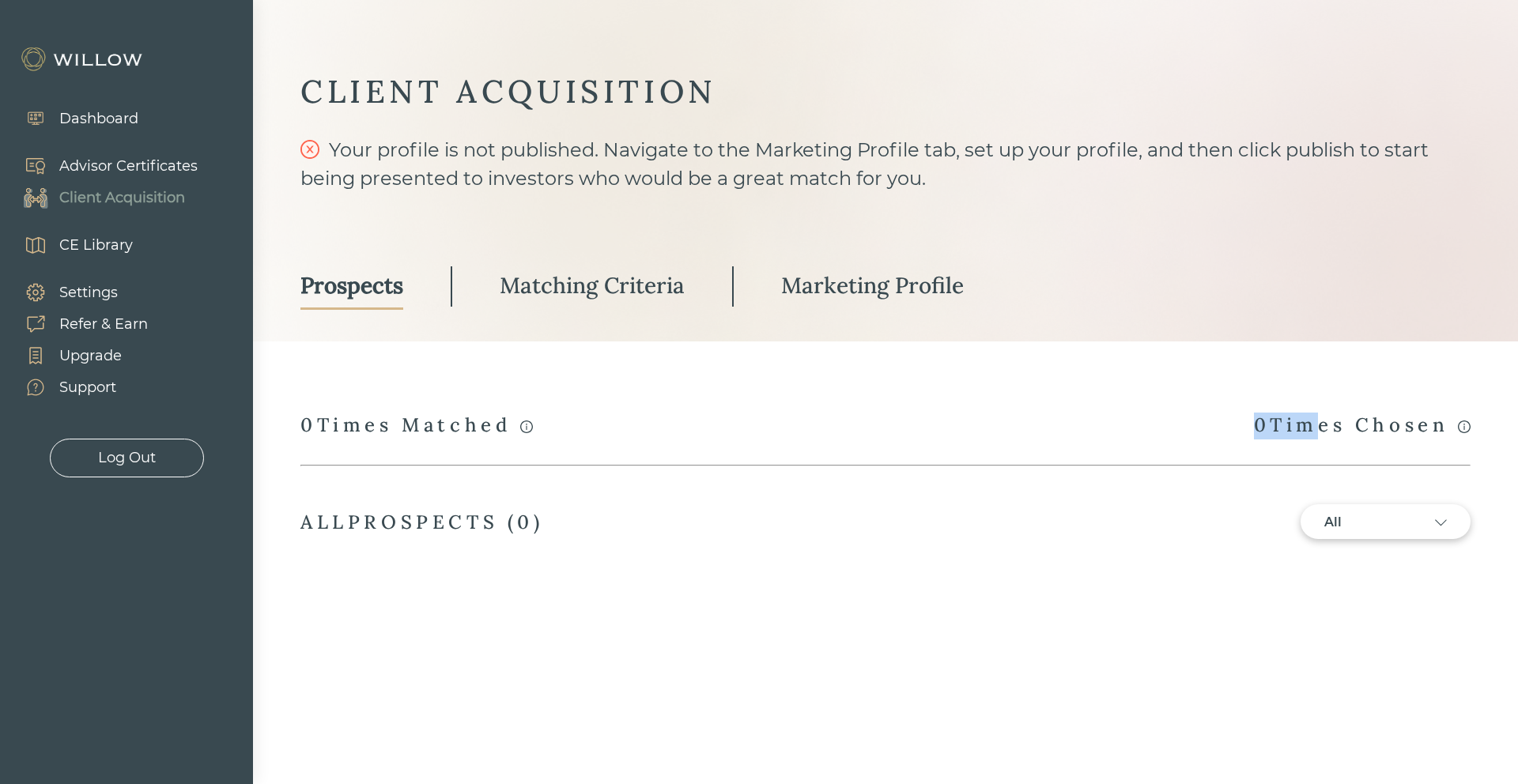click on "0  Times Chosen" at bounding box center [1362, 426] 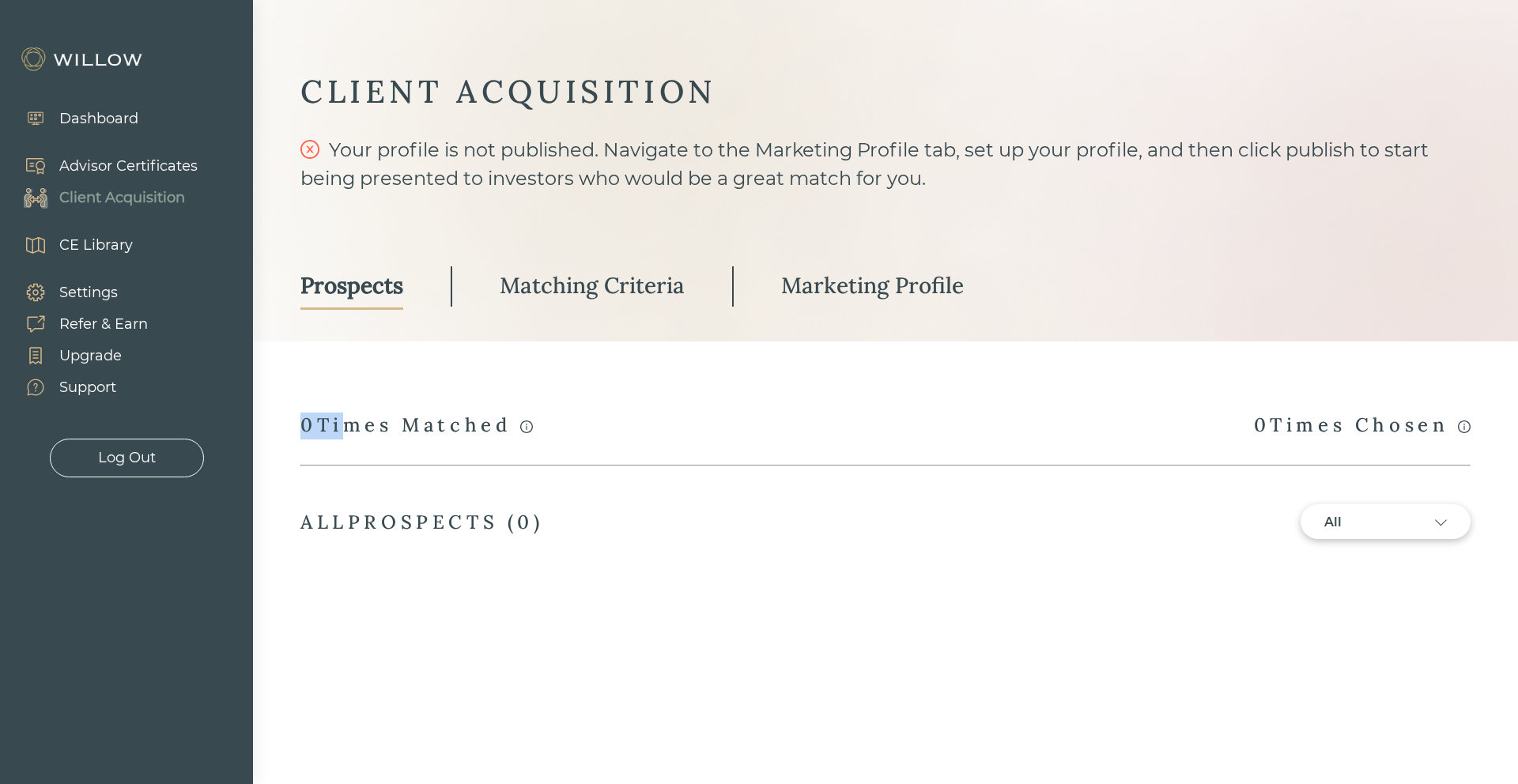 drag, startPoint x: 304, startPoint y: 425, endPoint x: 343, endPoint y: 425, distance: 39 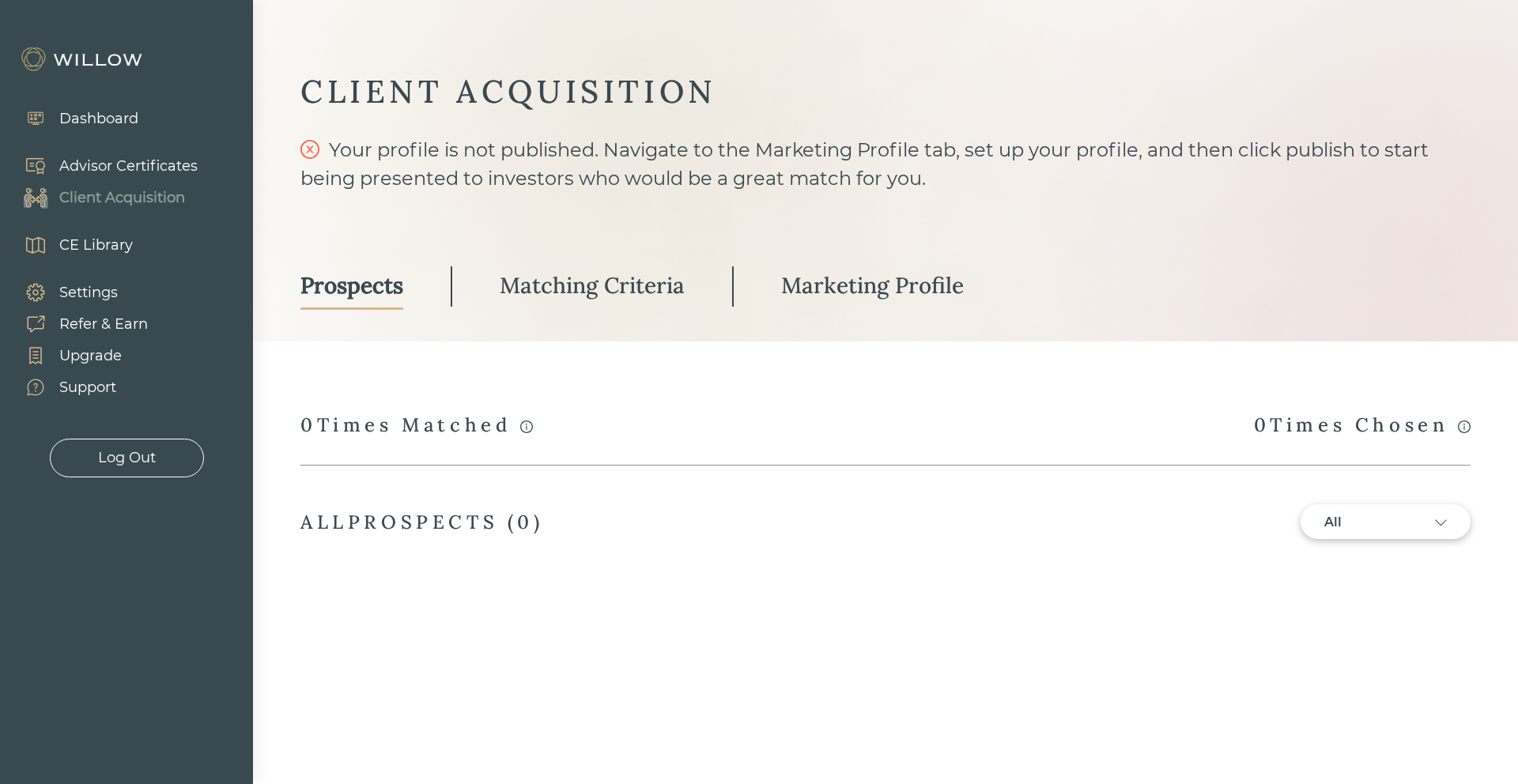 click on "Matching Criteria" at bounding box center (592, 285) 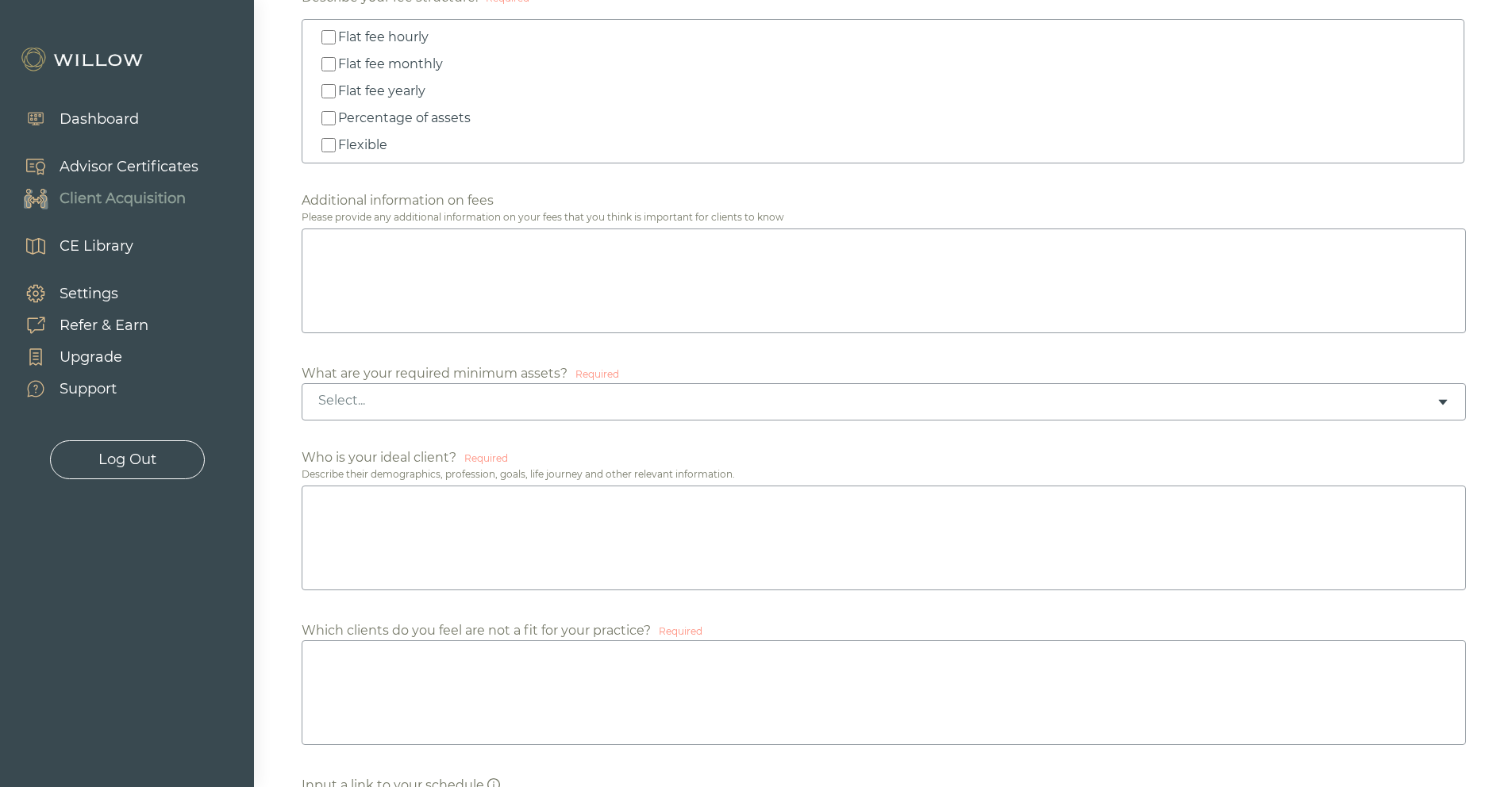 scroll, scrollTop: 762, scrollLeft: 0, axis: vertical 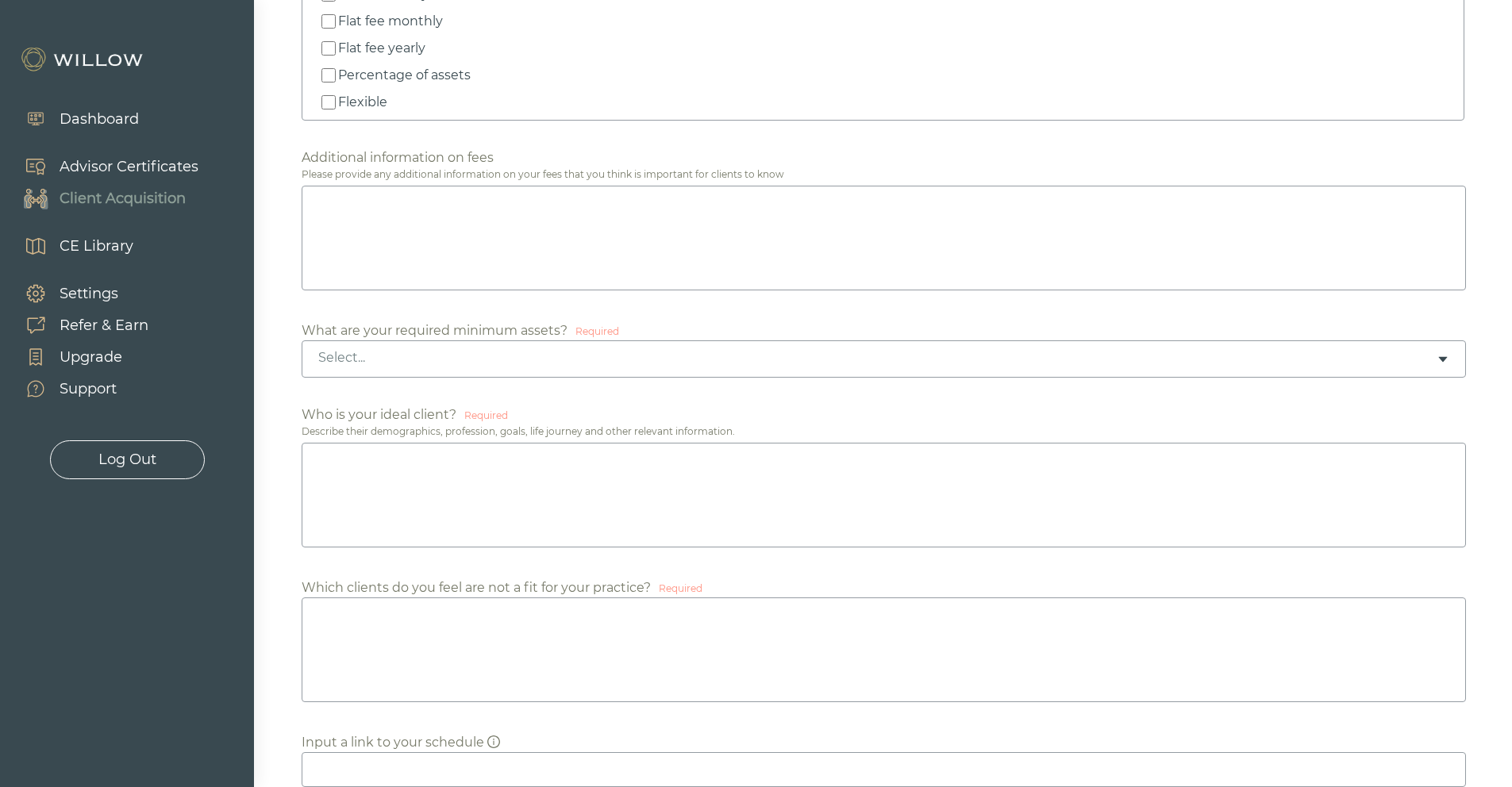 click on "Select..." at bounding box center [877, 358] 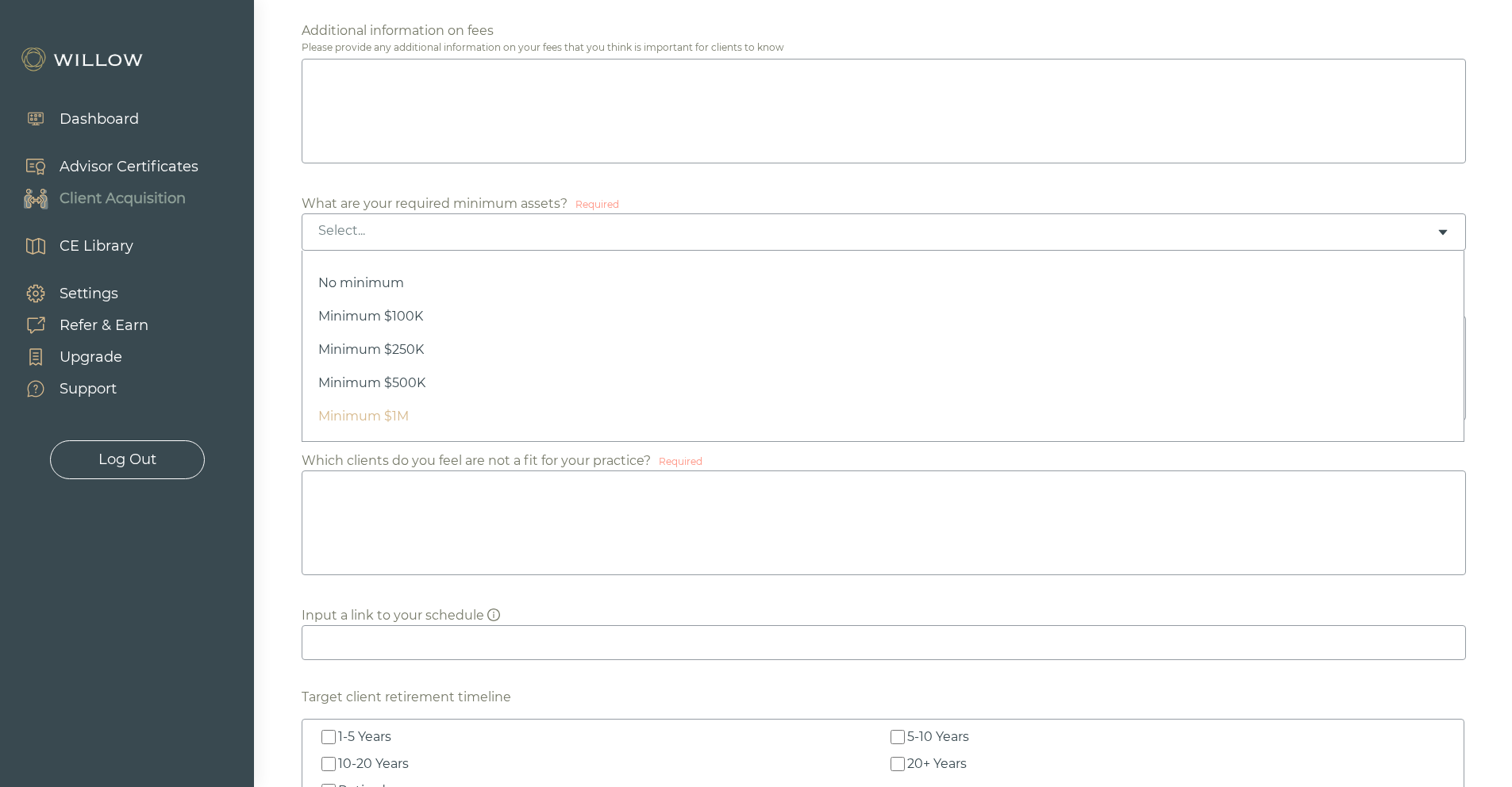 scroll, scrollTop: 857, scrollLeft: 0, axis: vertical 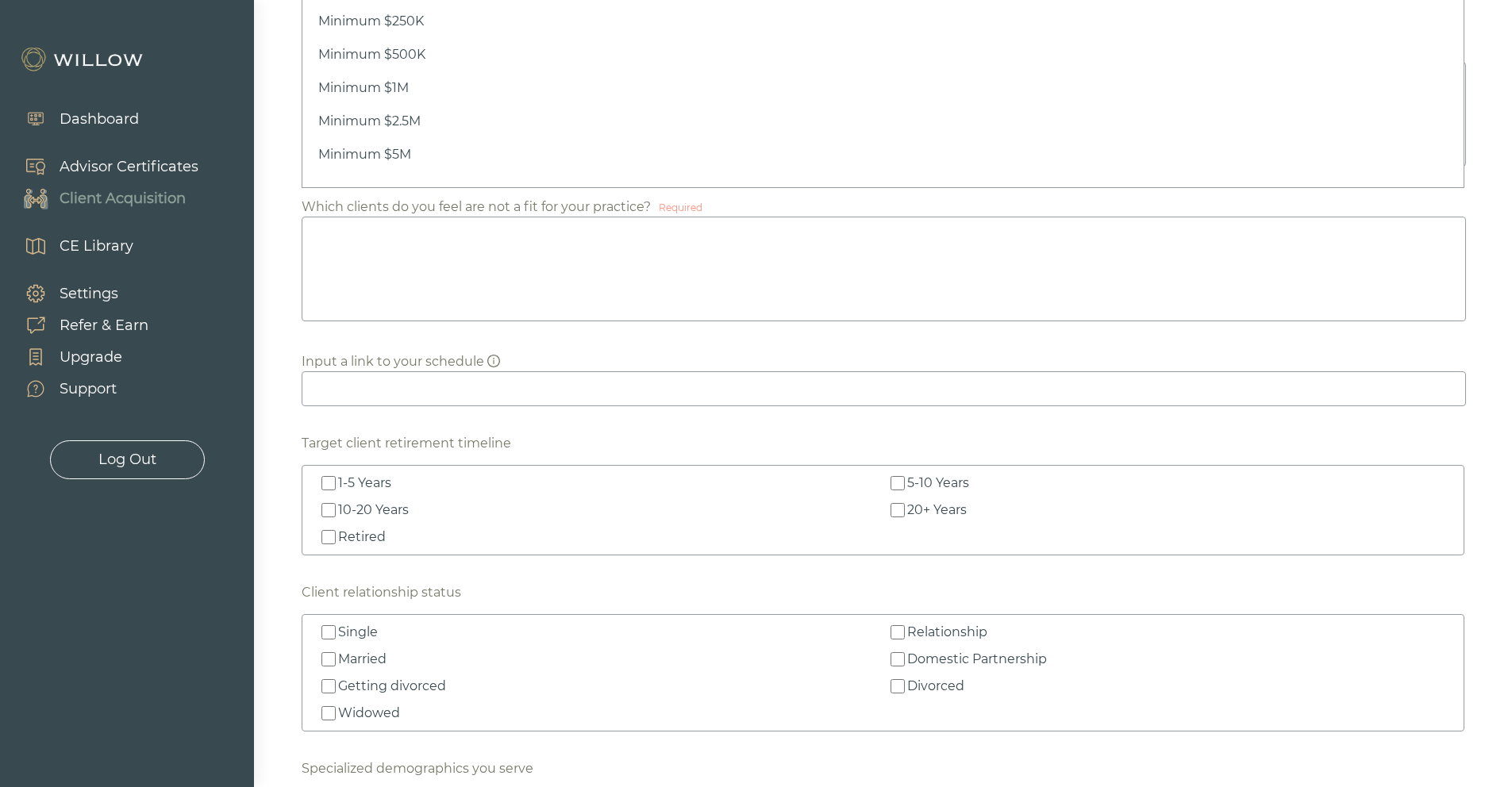 click on "Advisor Certificates" at bounding box center (129, 167) 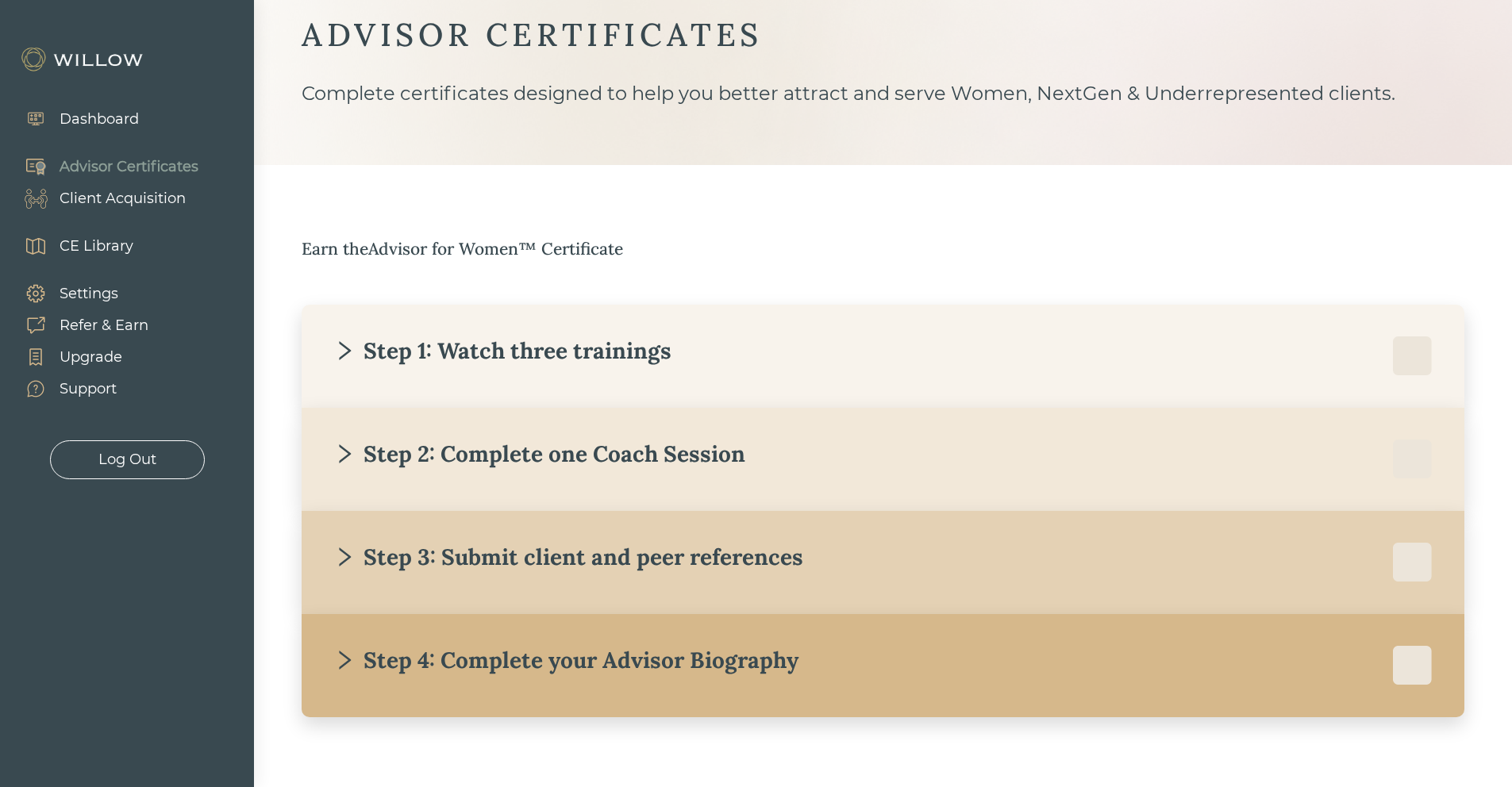 scroll, scrollTop: 83, scrollLeft: 0, axis: vertical 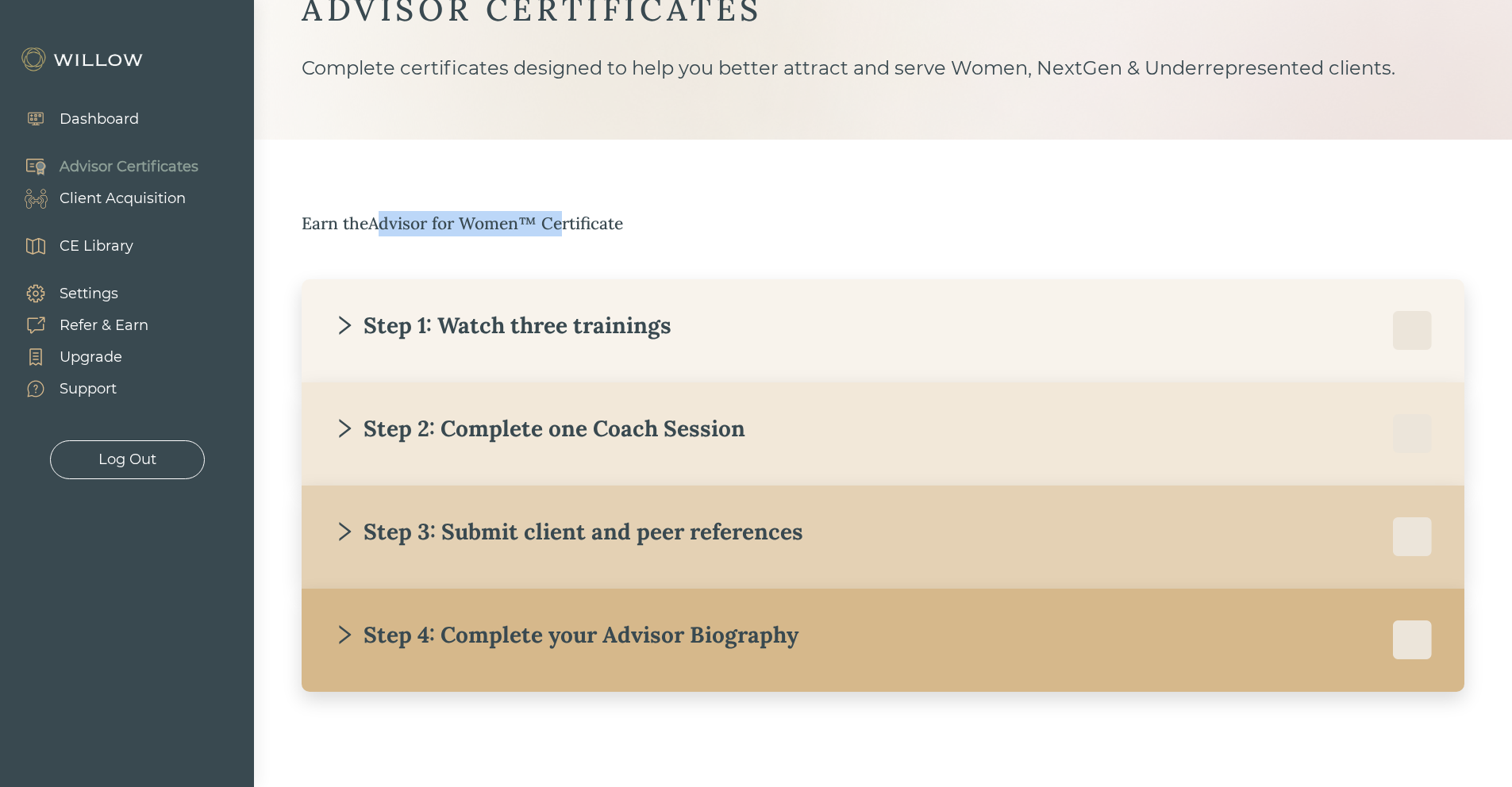 drag, startPoint x: 383, startPoint y: 227, endPoint x: 564, endPoint y: 231, distance: 181.04419 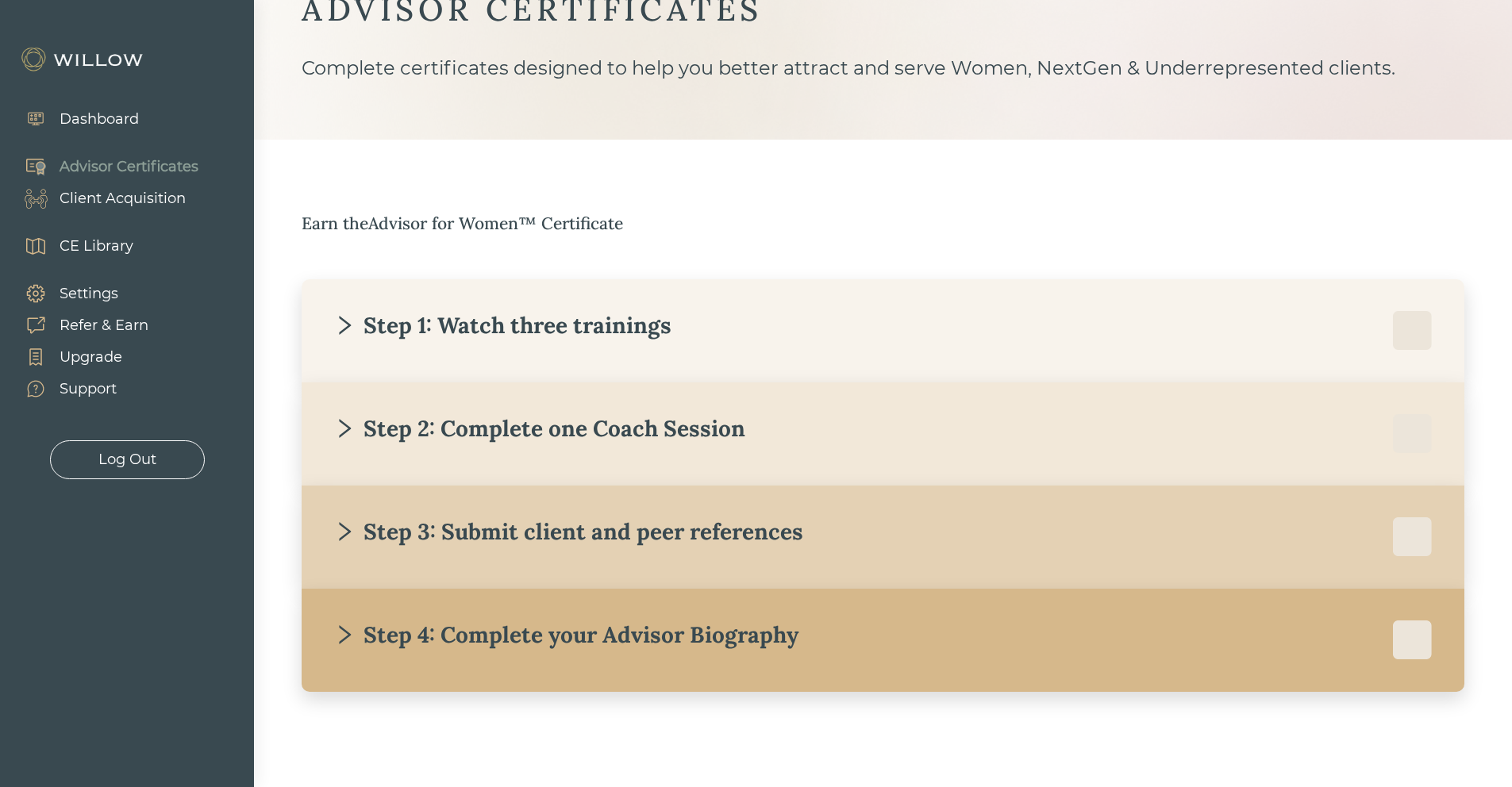 click on "Step 1: Watch three trainings" at bounding box center [502, 325] 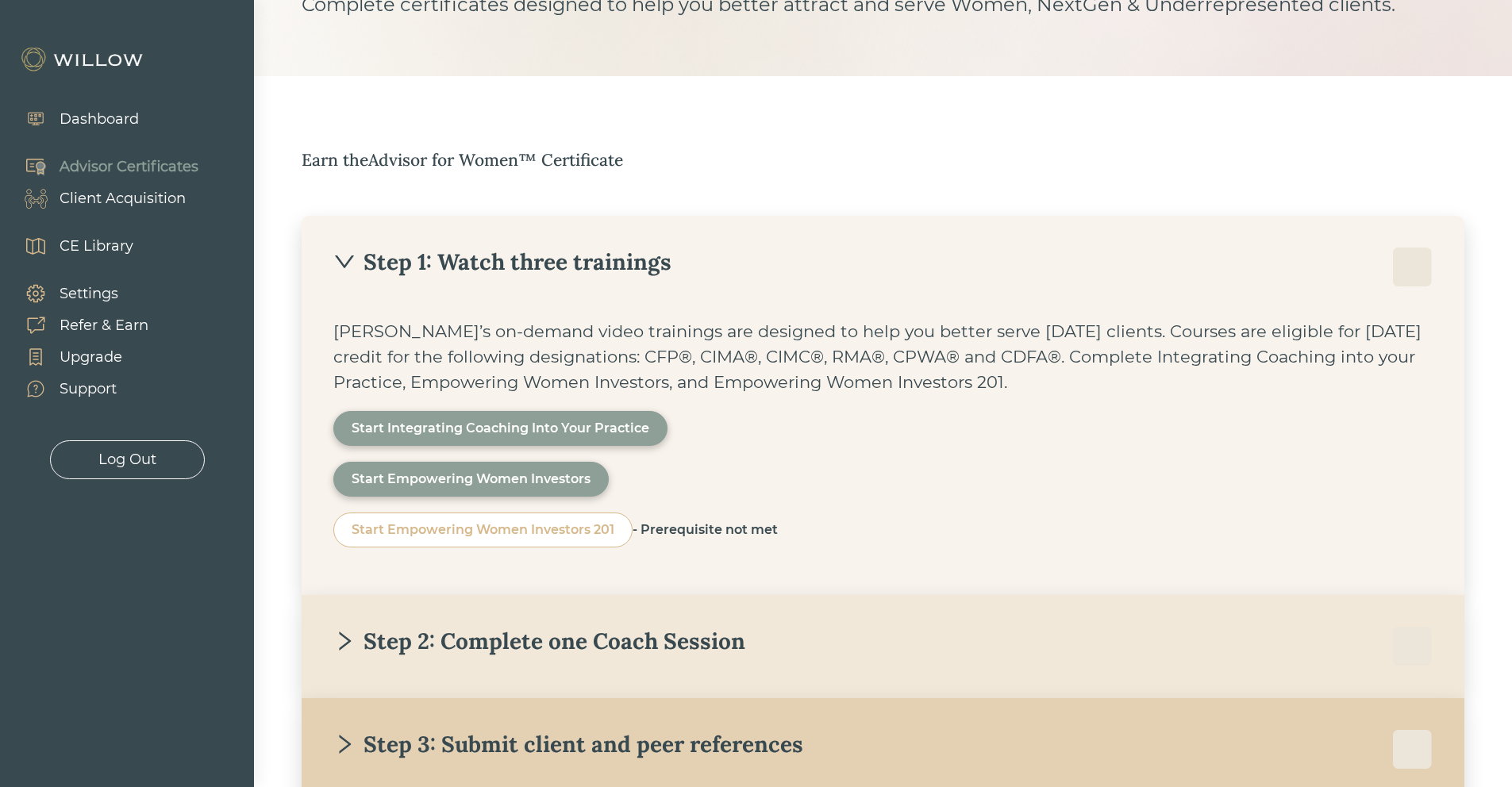 scroll, scrollTop: 178, scrollLeft: 0, axis: vertical 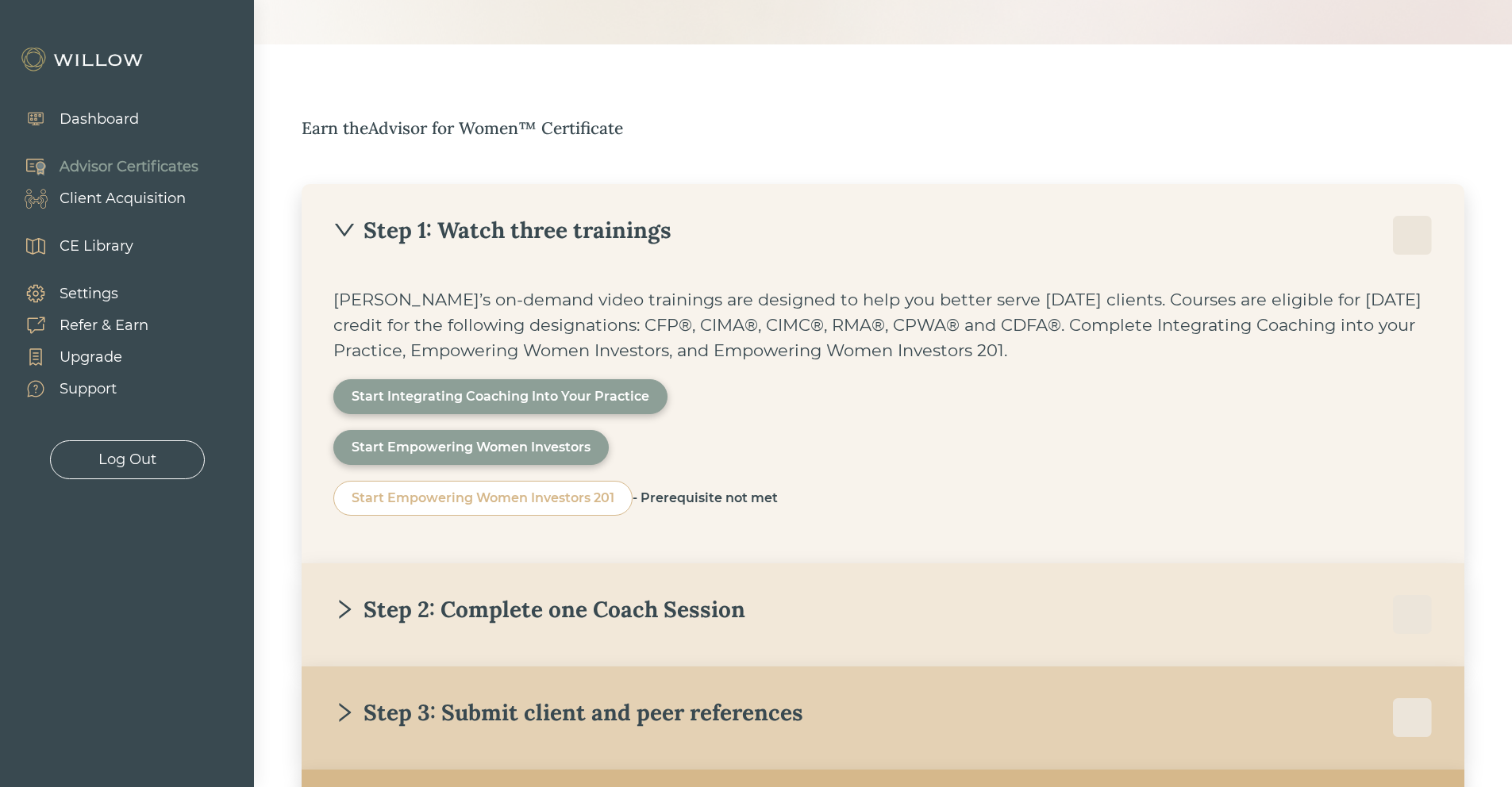 click on "Step 1: Watch three trainings" at bounding box center [883, 236] 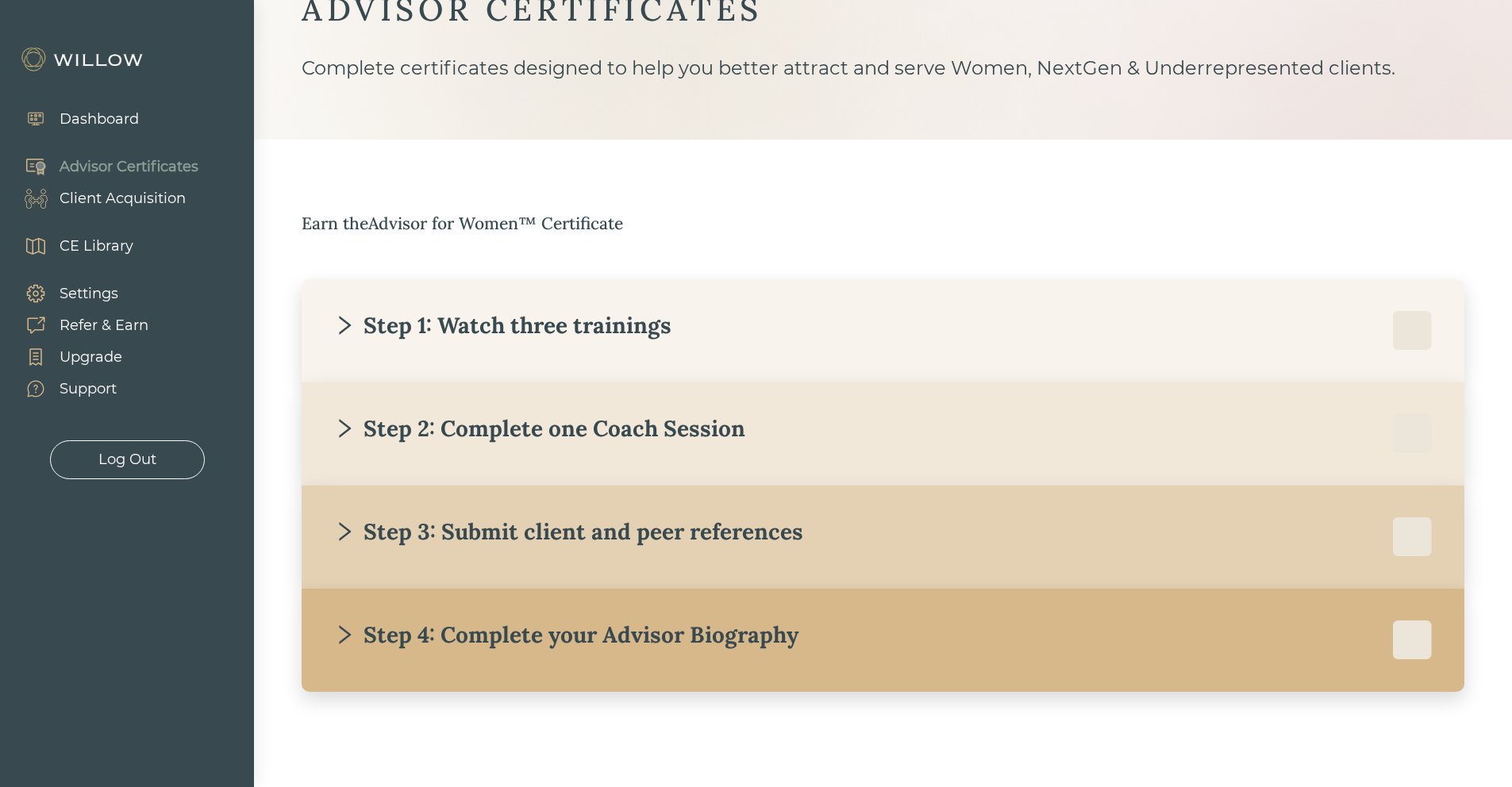 click on "Step 2: Complete one Coach Session" at bounding box center (539, 428) 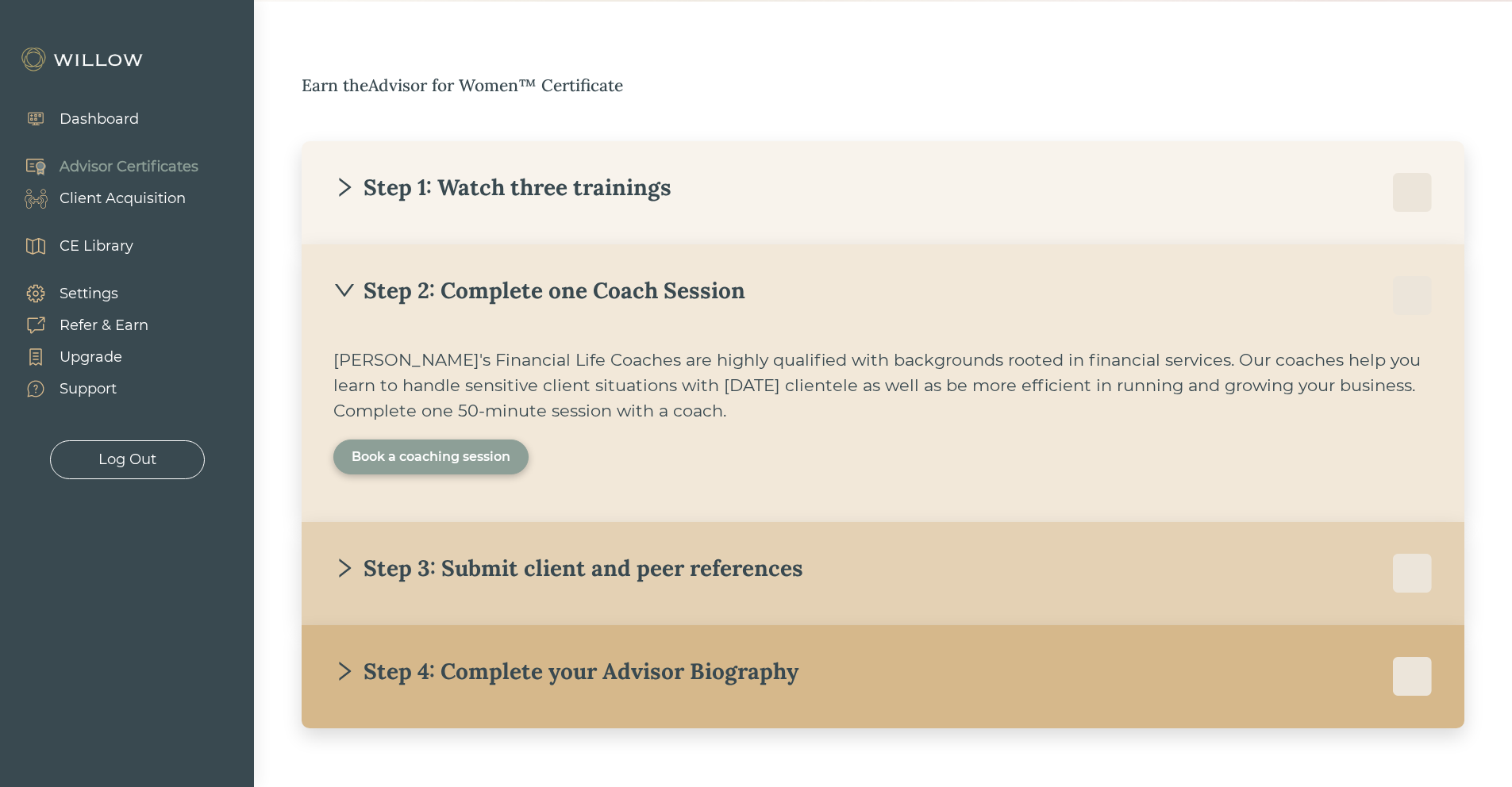scroll, scrollTop: 257, scrollLeft: 0, axis: vertical 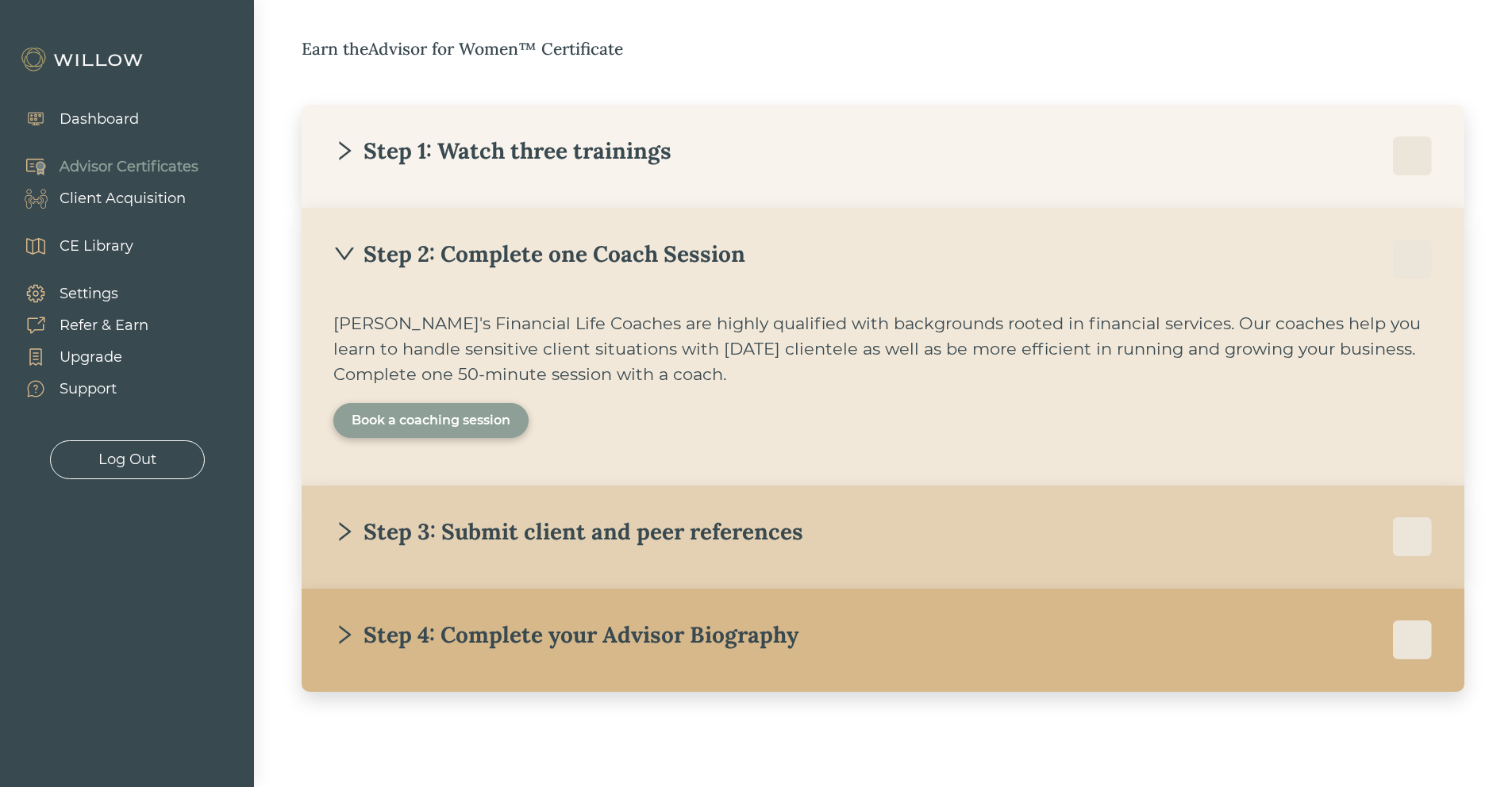 click on "Book a coaching session" at bounding box center [431, 420] 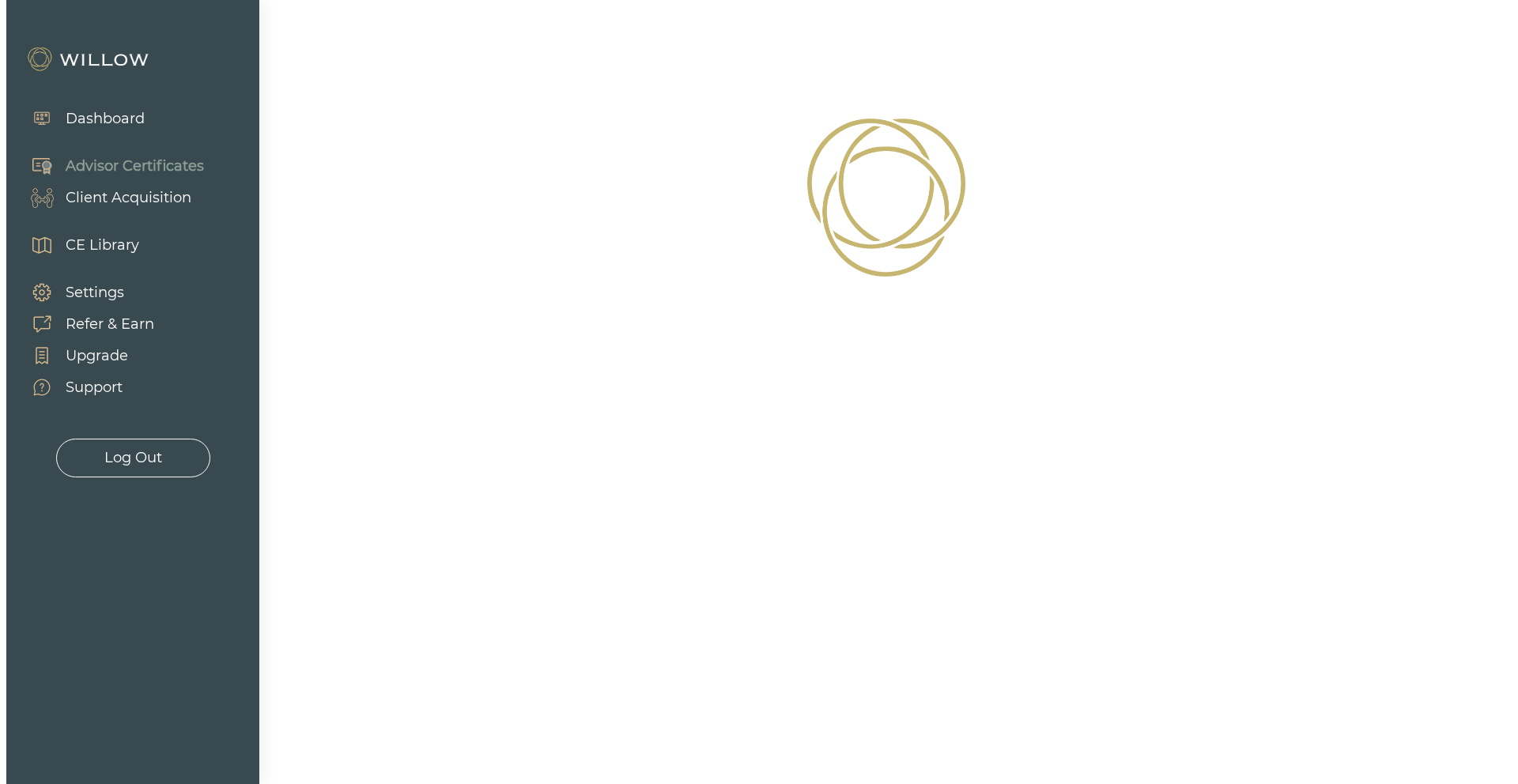 scroll, scrollTop: 0, scrollLeft: 0, axis: both 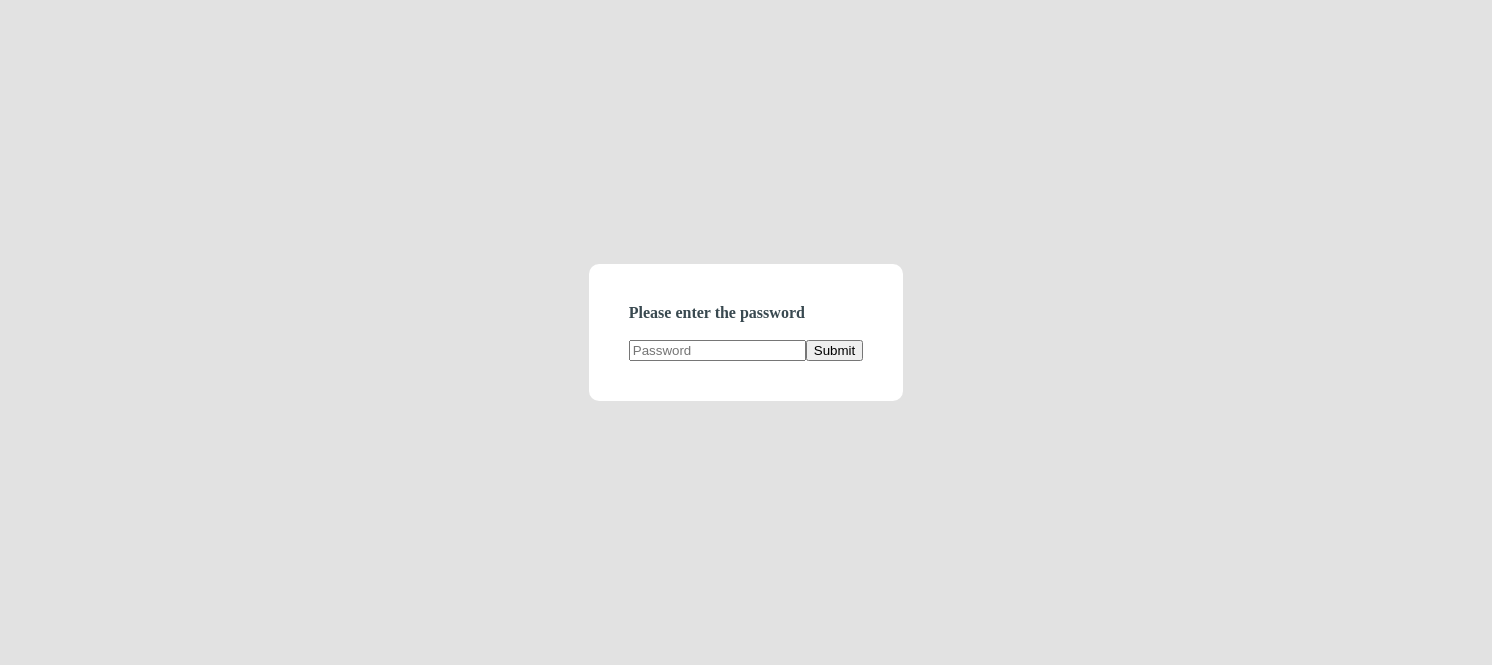 click at bounding box center (717, 350) 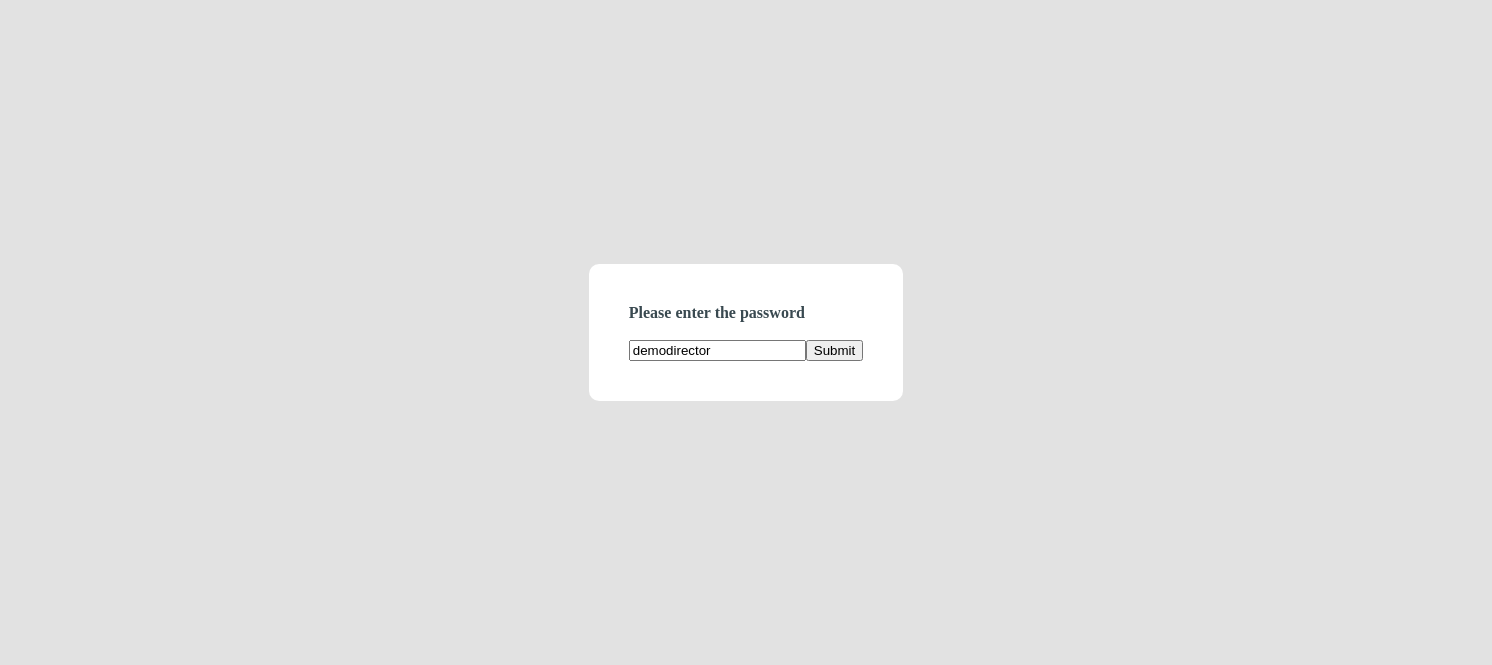 type on "demodirectory" 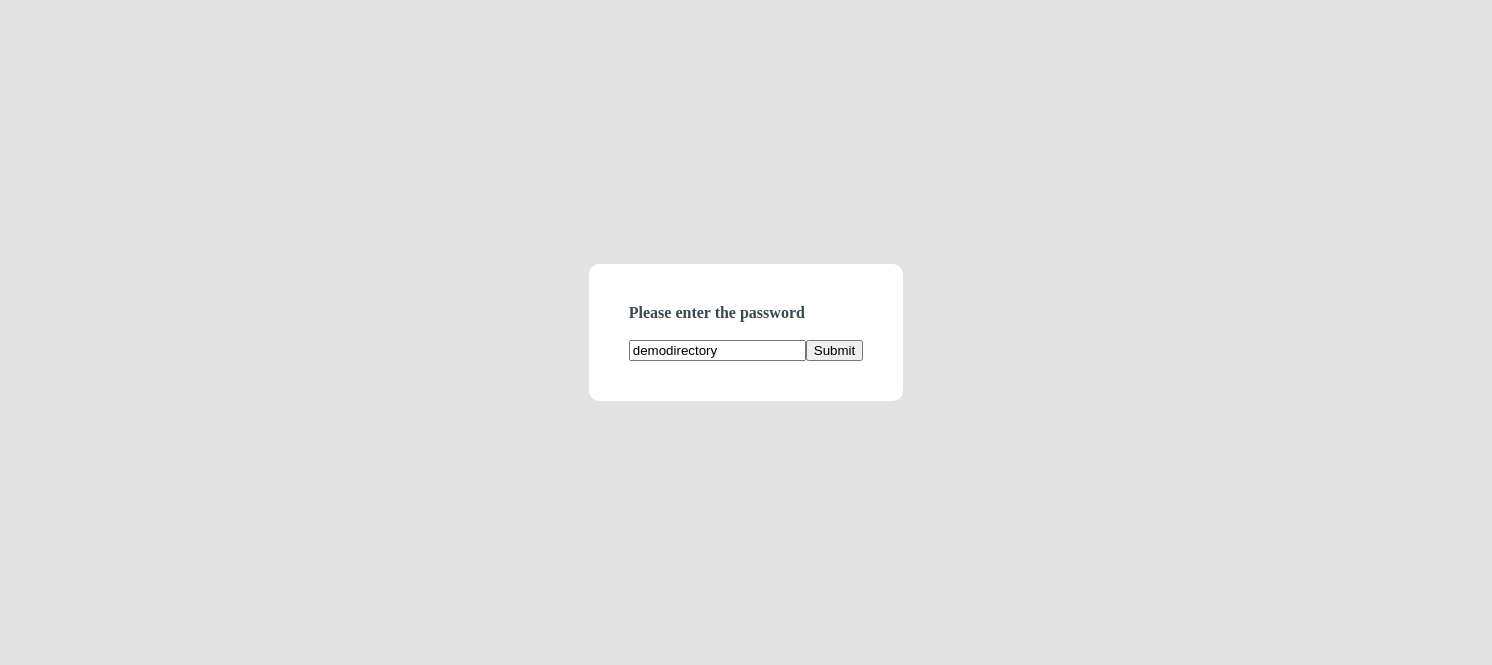 click on "Submit" at bounding box center (834, 350) 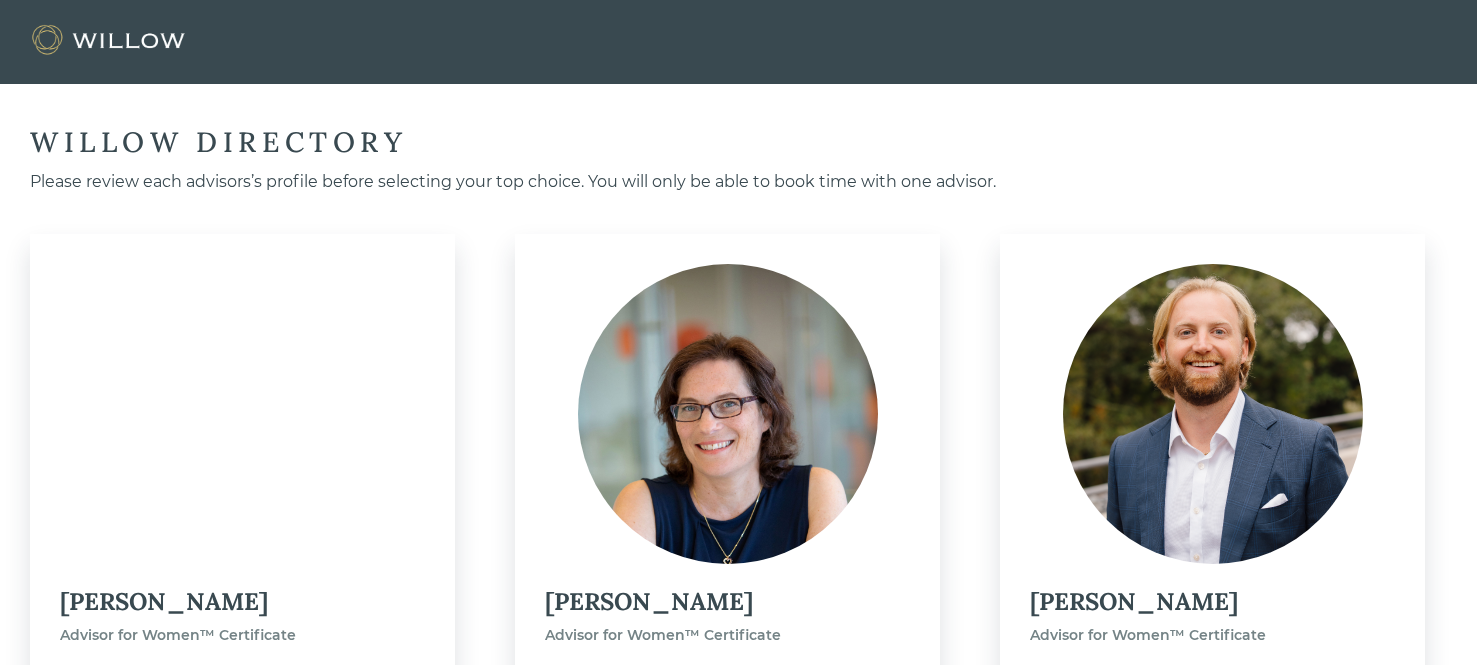 scroll, scrollTop: 17337, scrollLeft: 0, axis: vertical 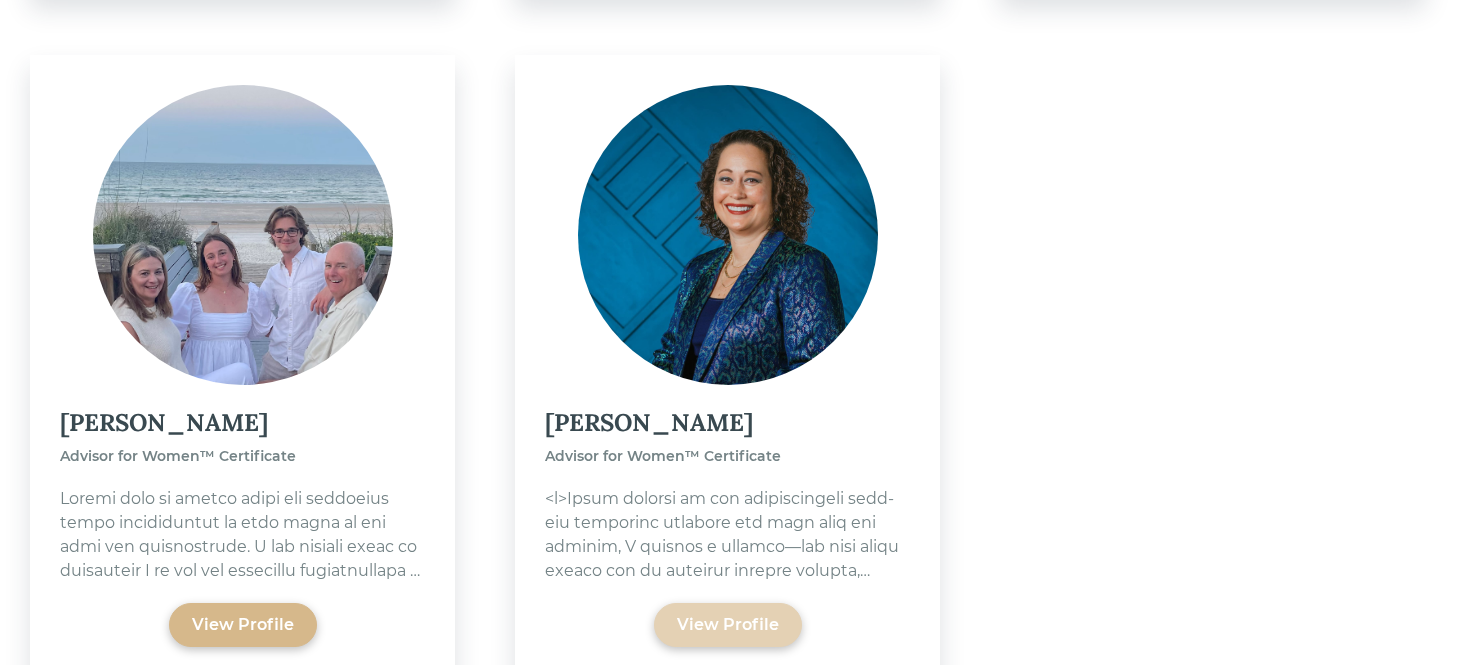 click on "View Profile" at bounding box center [728, 625] 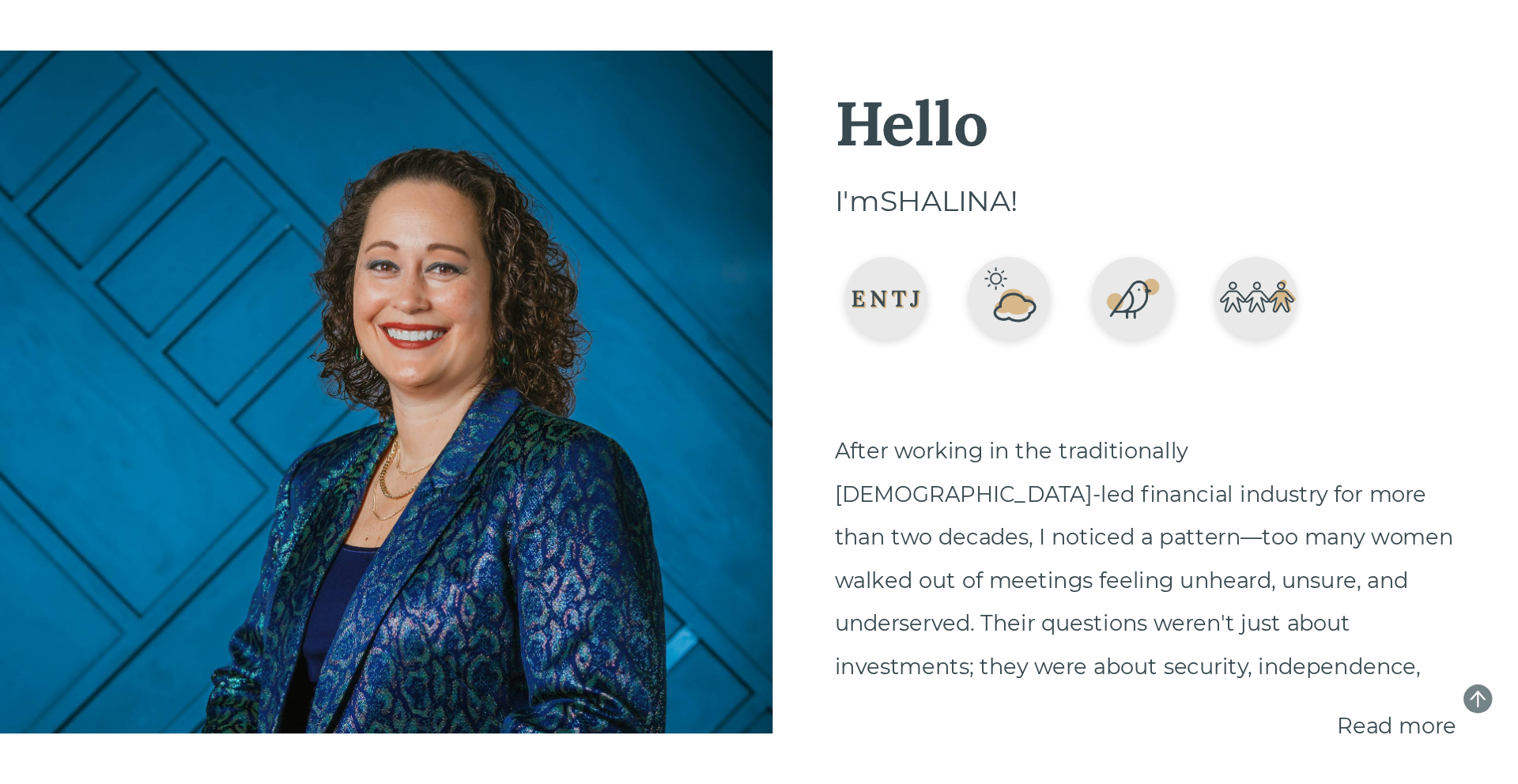 scroll, scrollTop: 0, scrollLeft: 0, axis: both 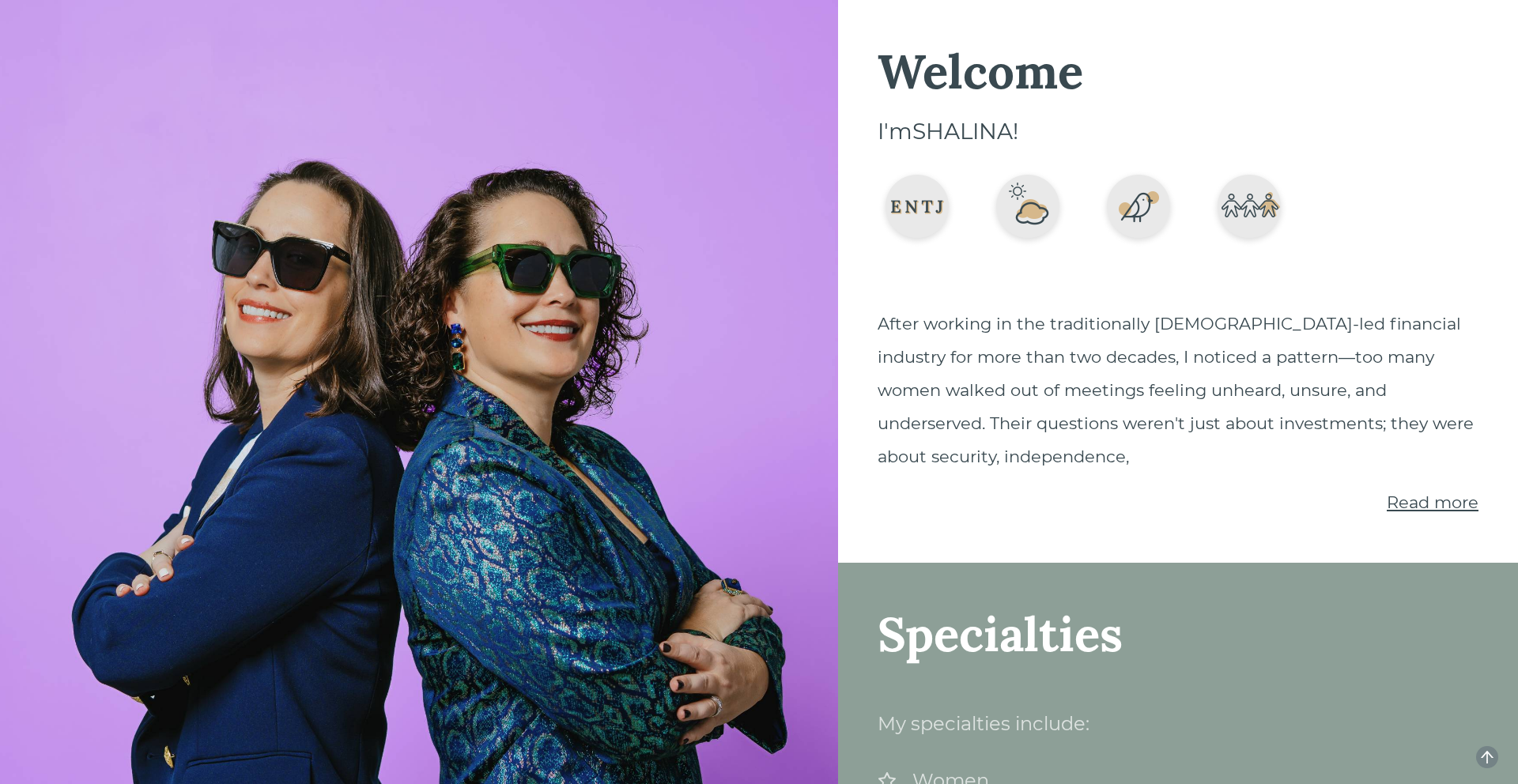 click on "Read more" at bounding box center [1433, 502] 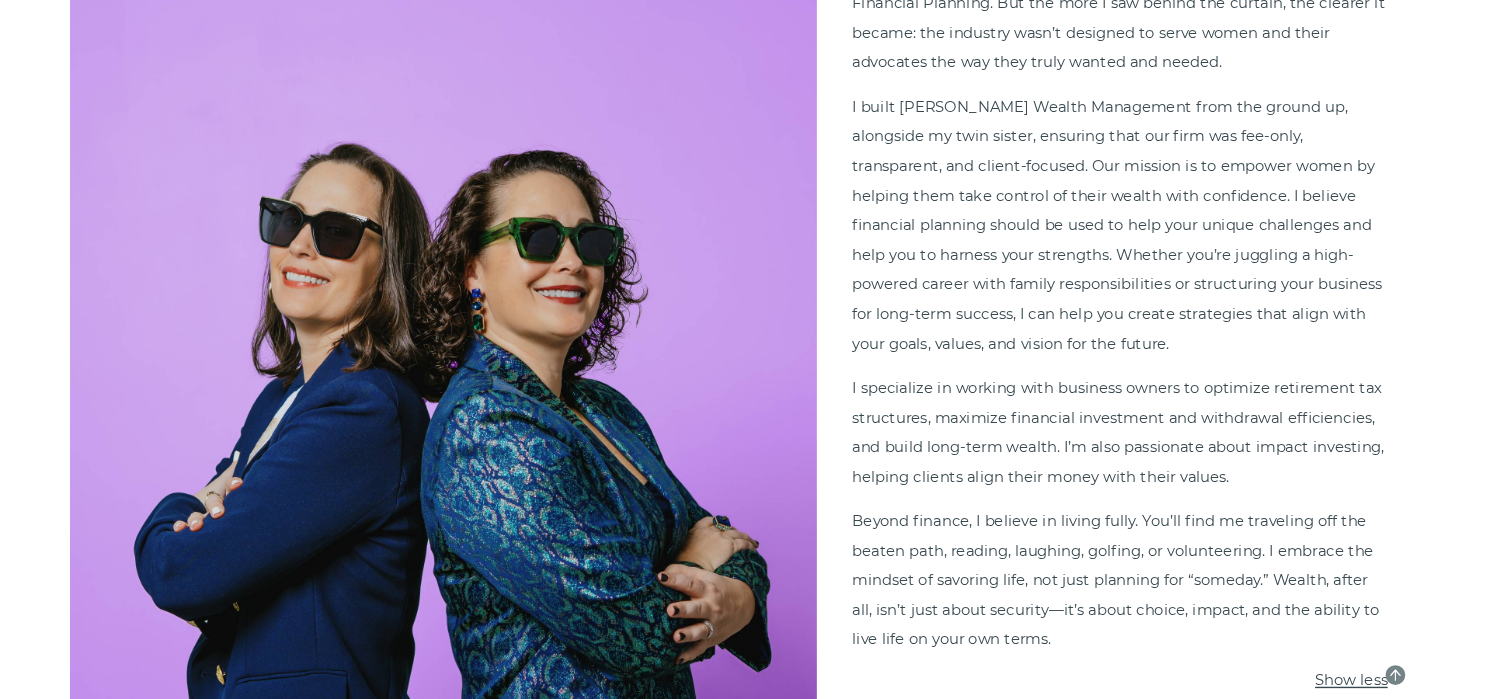 scroll, scrollTop: 0, scrollLeft: 0, axis: both 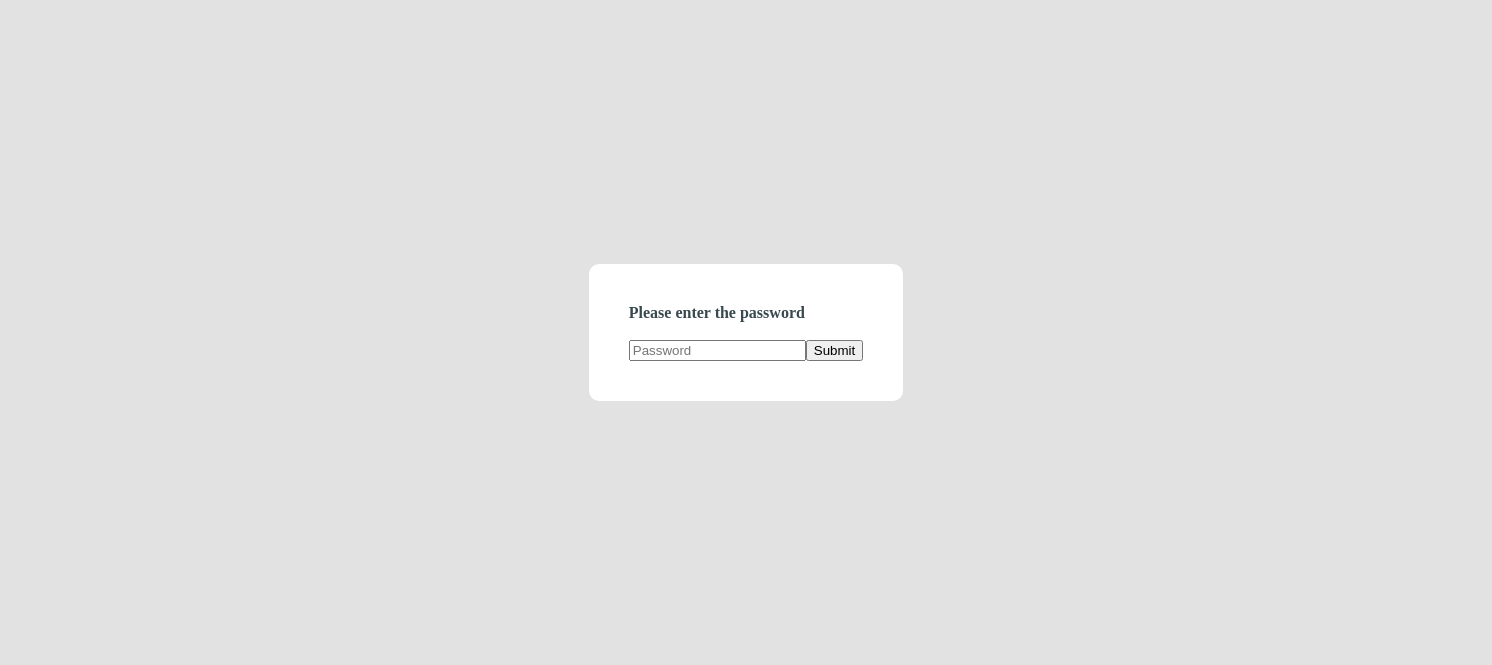 click at bounding box center [717, 350] 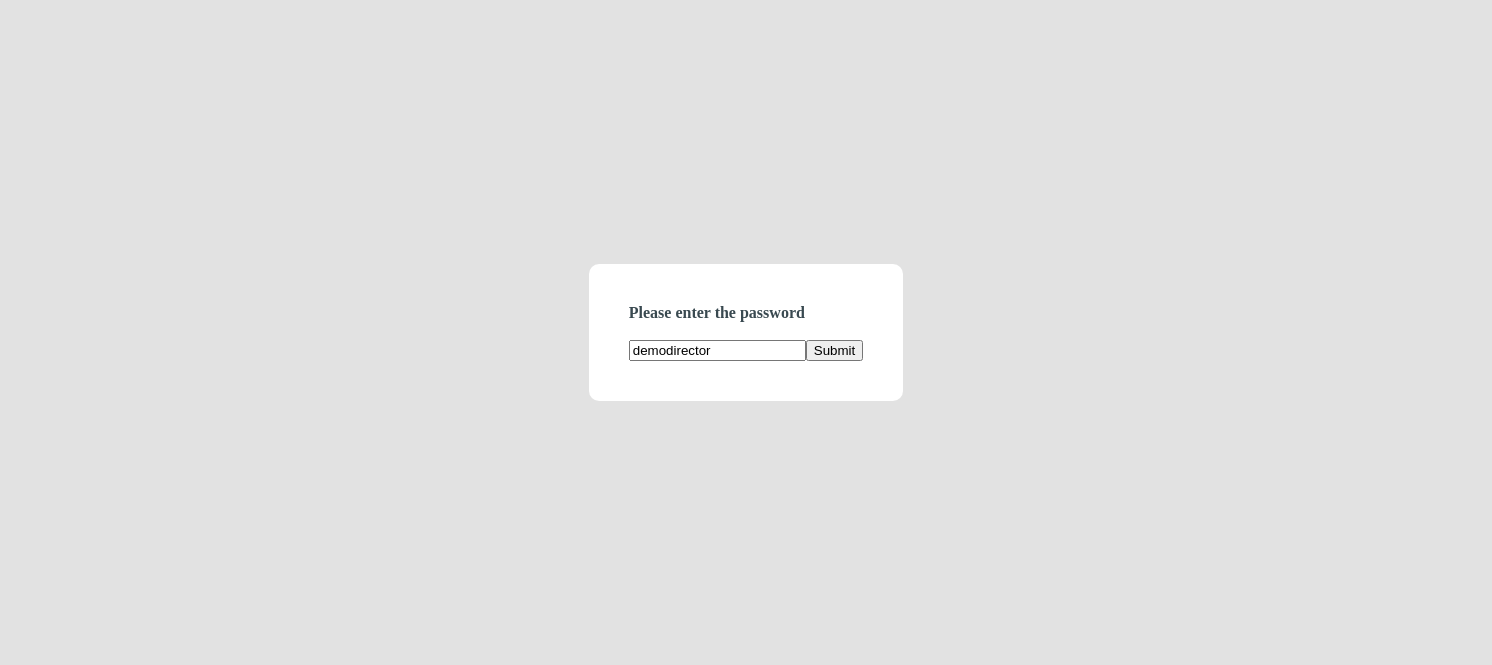 type on "demodirectory" 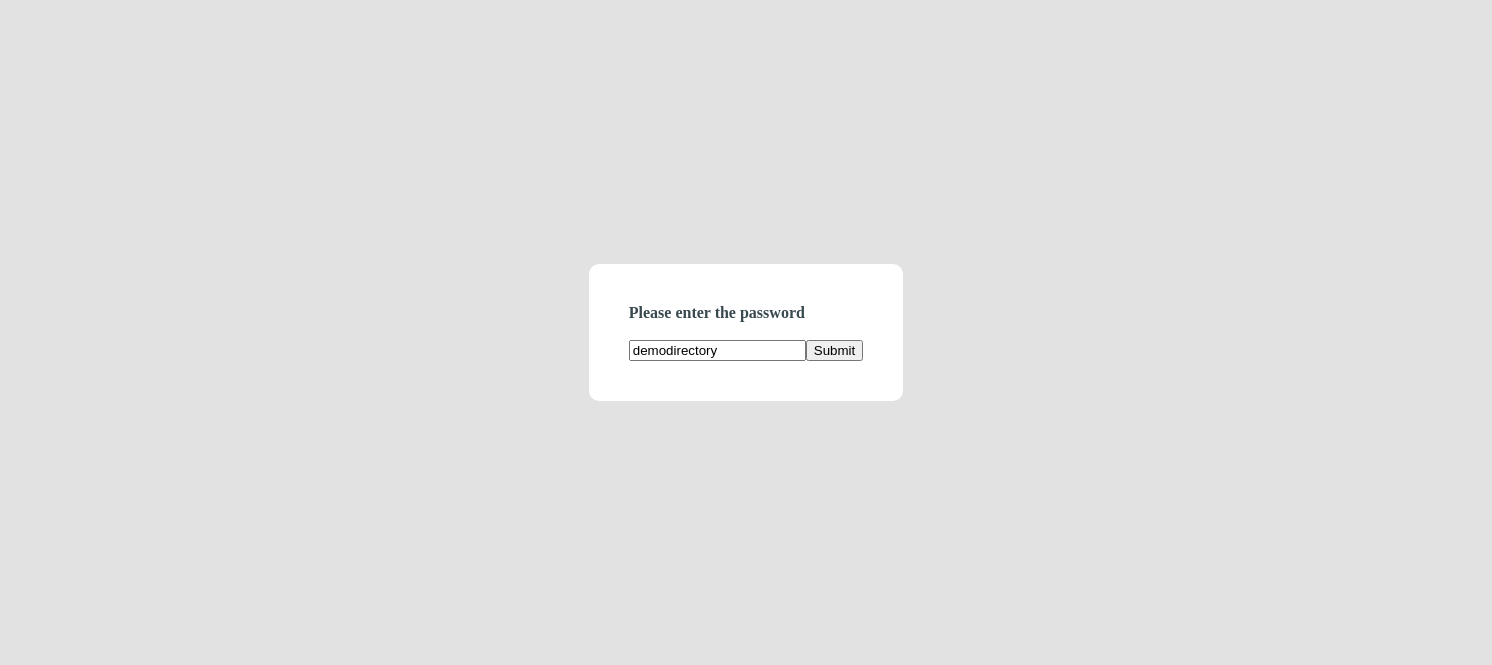 click on "Submit" at bounding box center (834, 350) 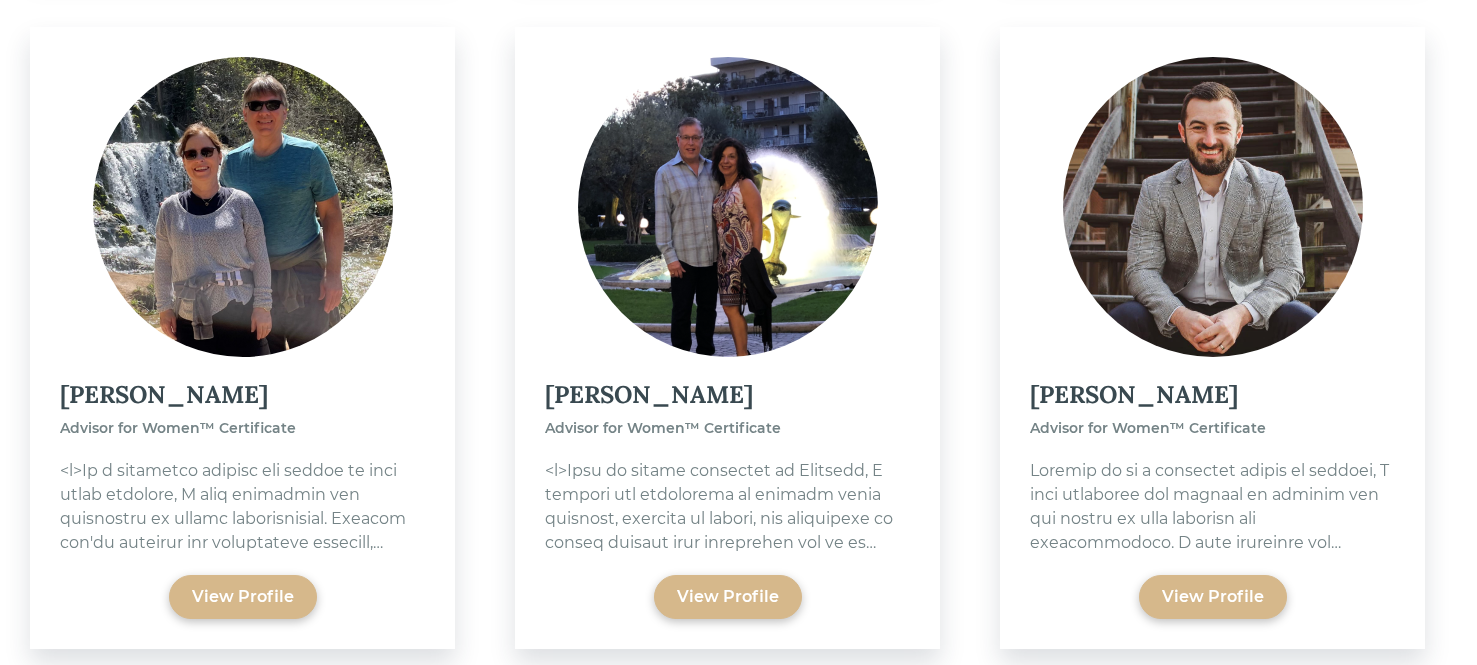 scroll, scrollTop: 890, scrollLeft: 0, axis: vertical 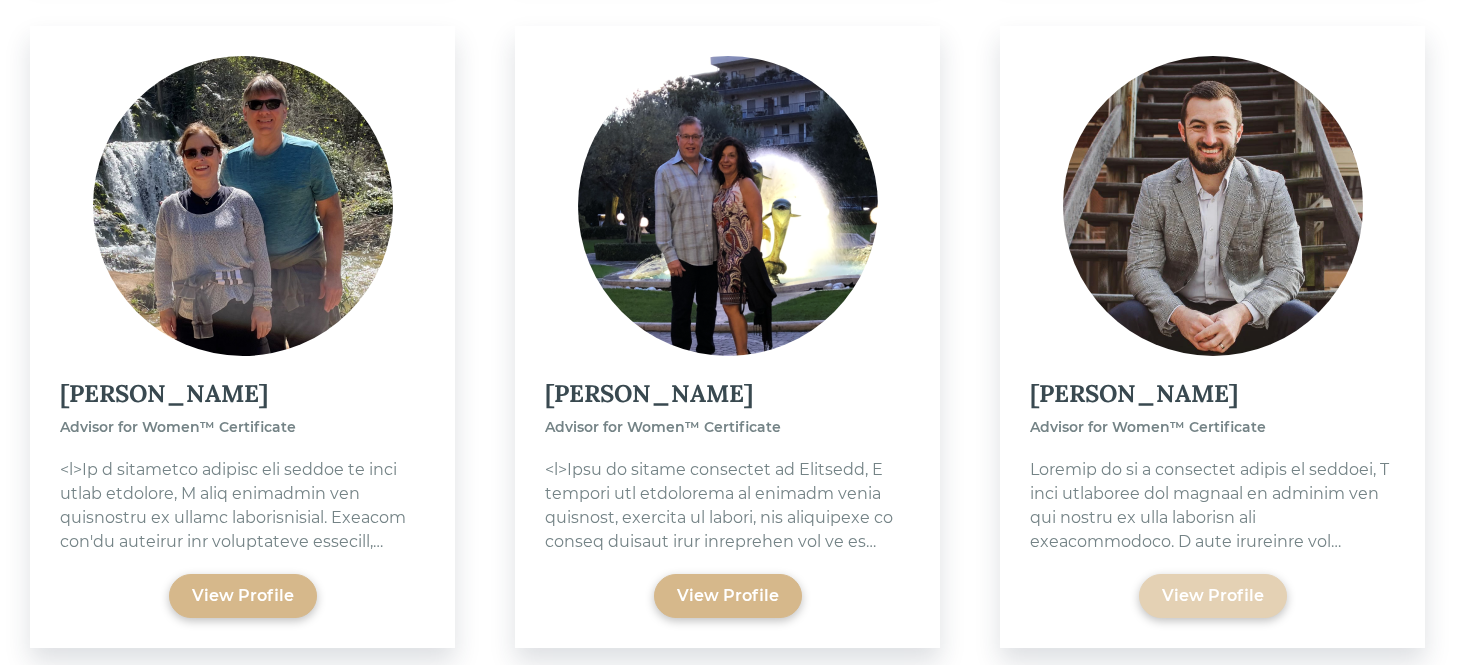 click on "View Profile" at bounding box center [1213, 596] 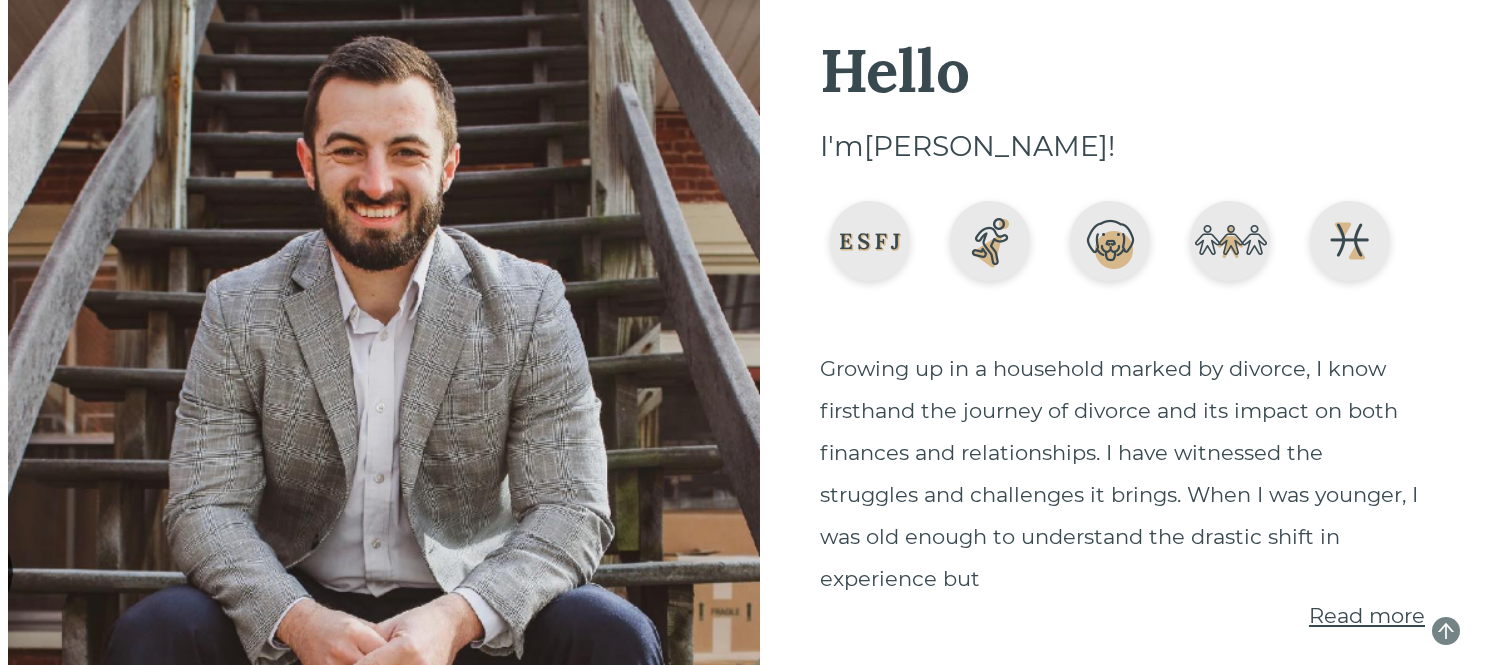 scroll, scrollTop: 0, scrollLeft: 0, axis: both 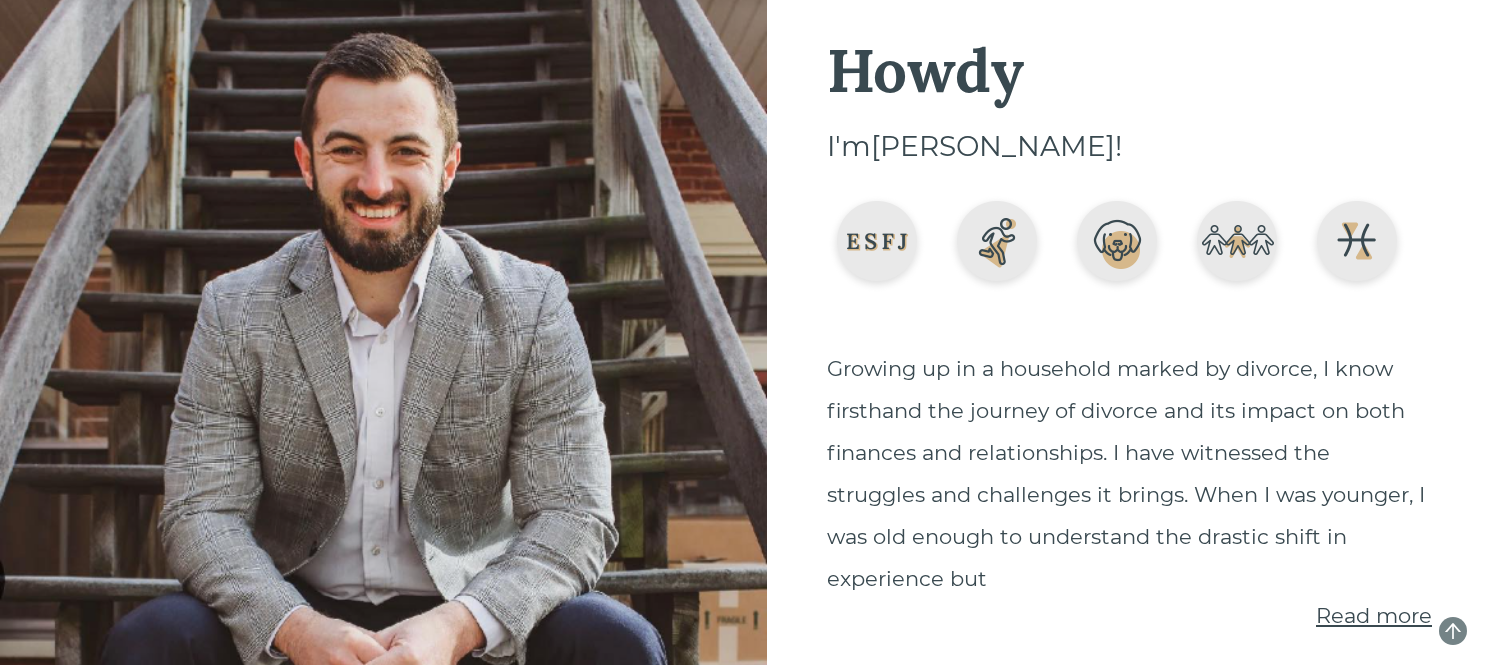 click on "Read more" at bounding box center (1374, 615) 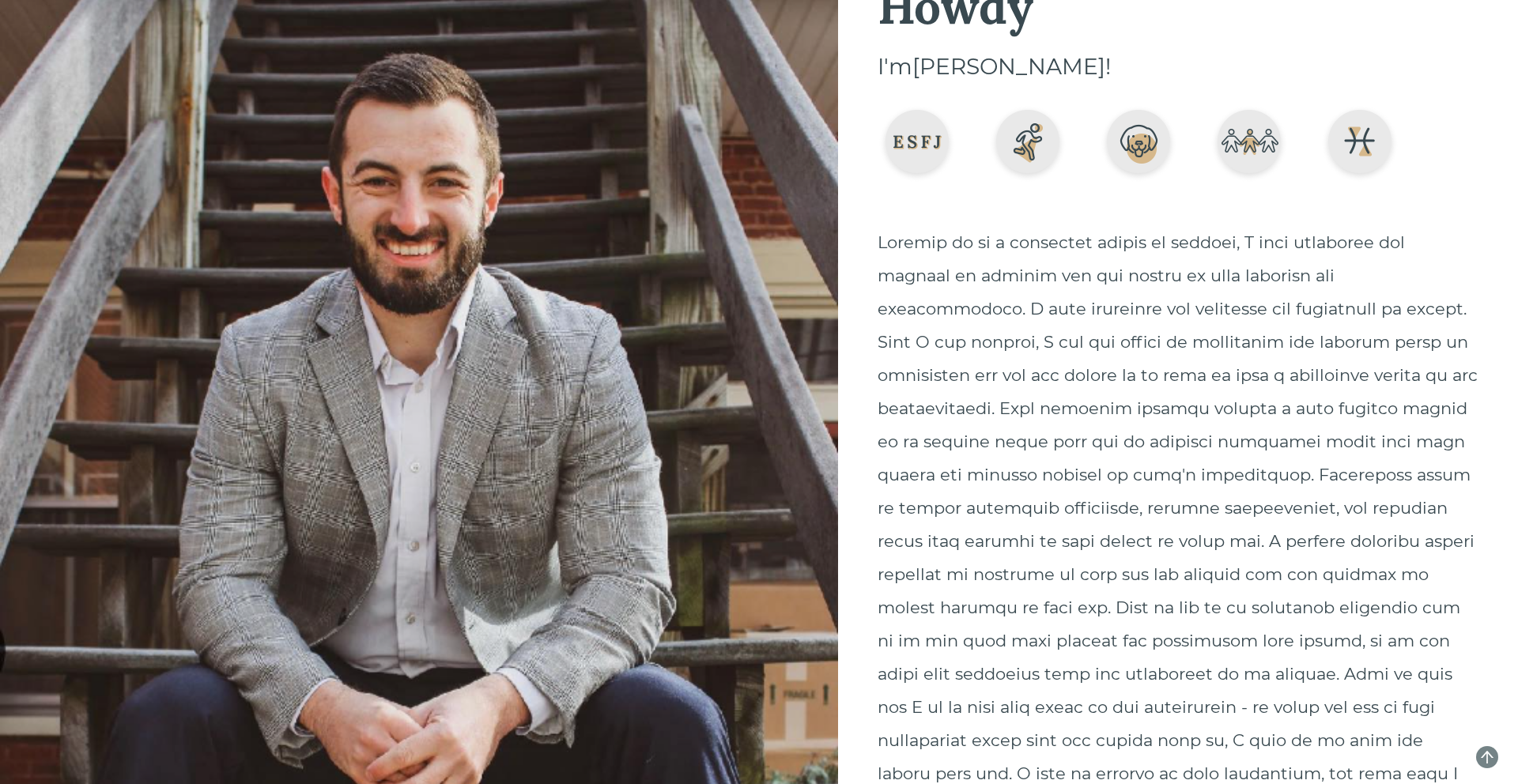 scroll, scrollTop: 0, scrollLeft: 0, axis: both 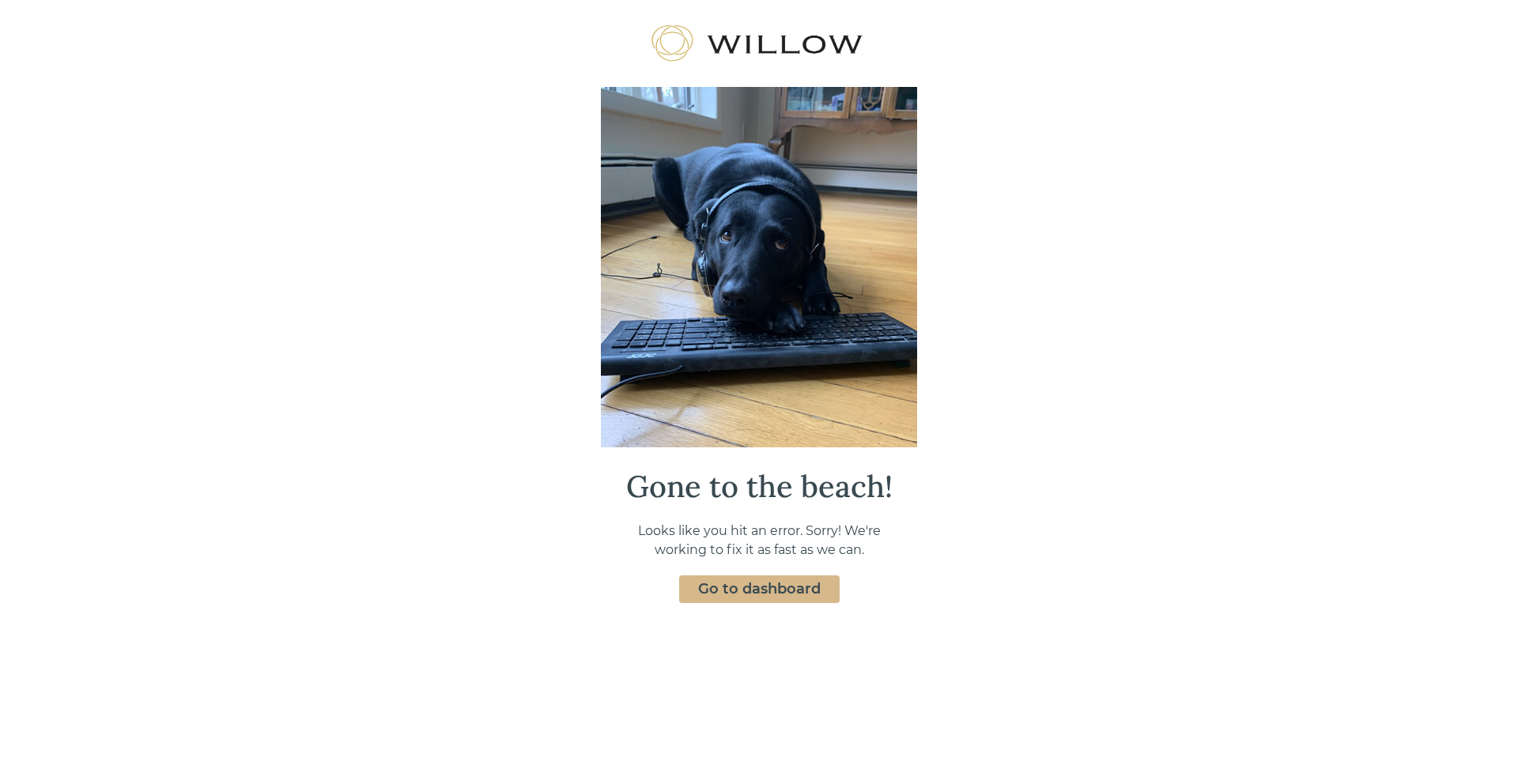click on "Go to dashboard" at bounding box center (759, 589) 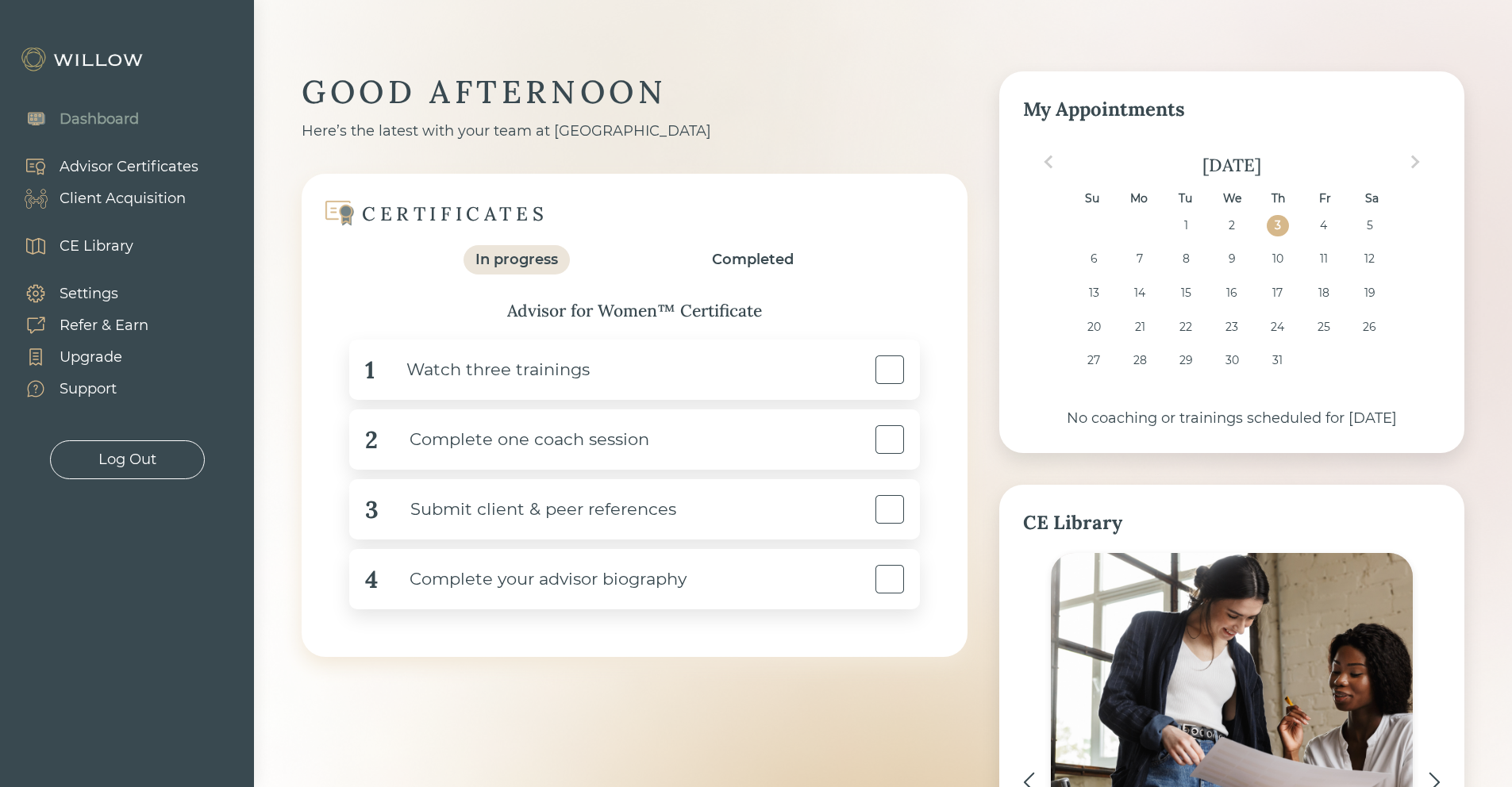 click on "Advisor Certificates" at bounding box center [129, 167] 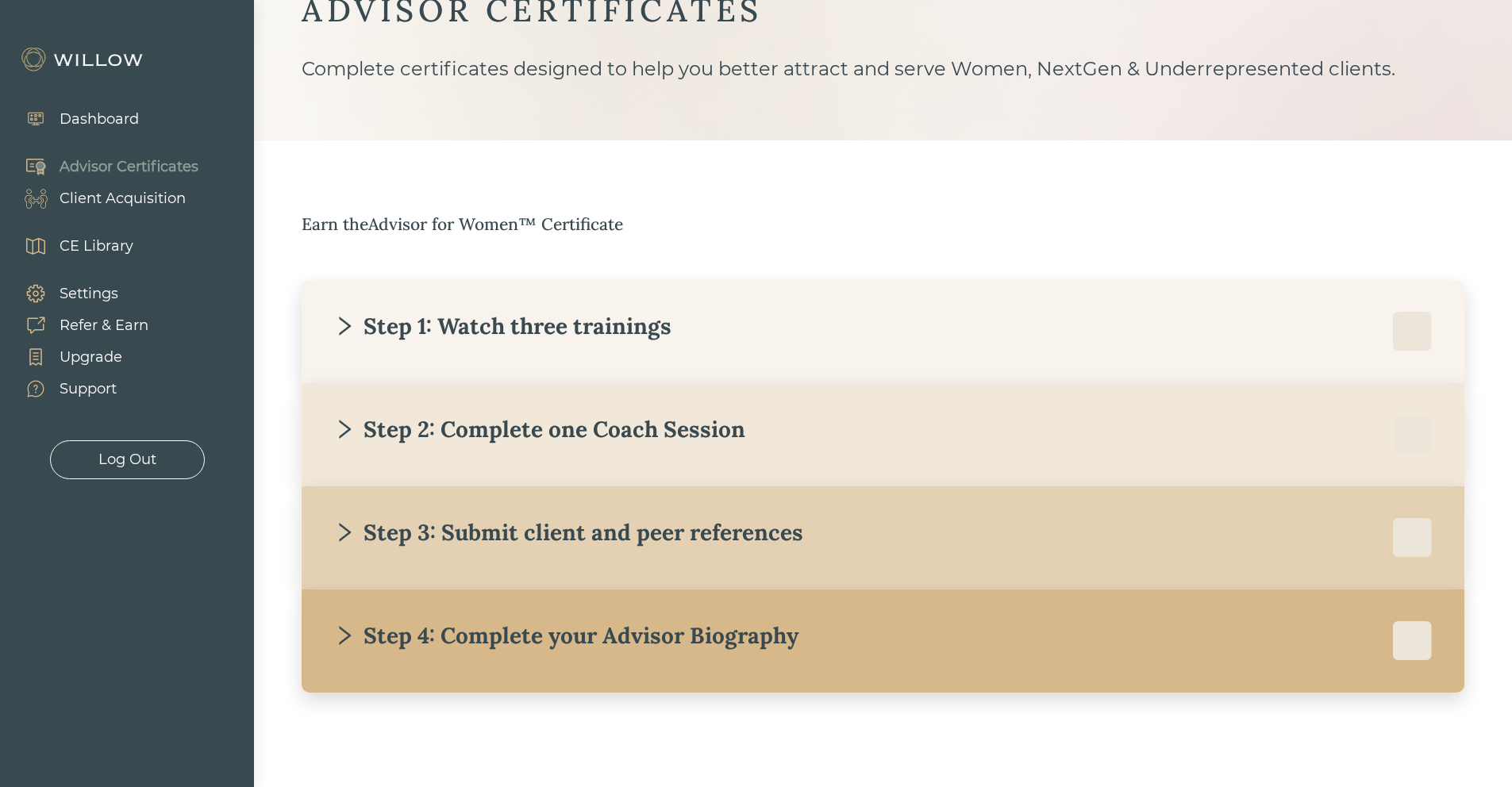 scroll, scrollTop: 83, scrollLeft: 0, axis: vertical 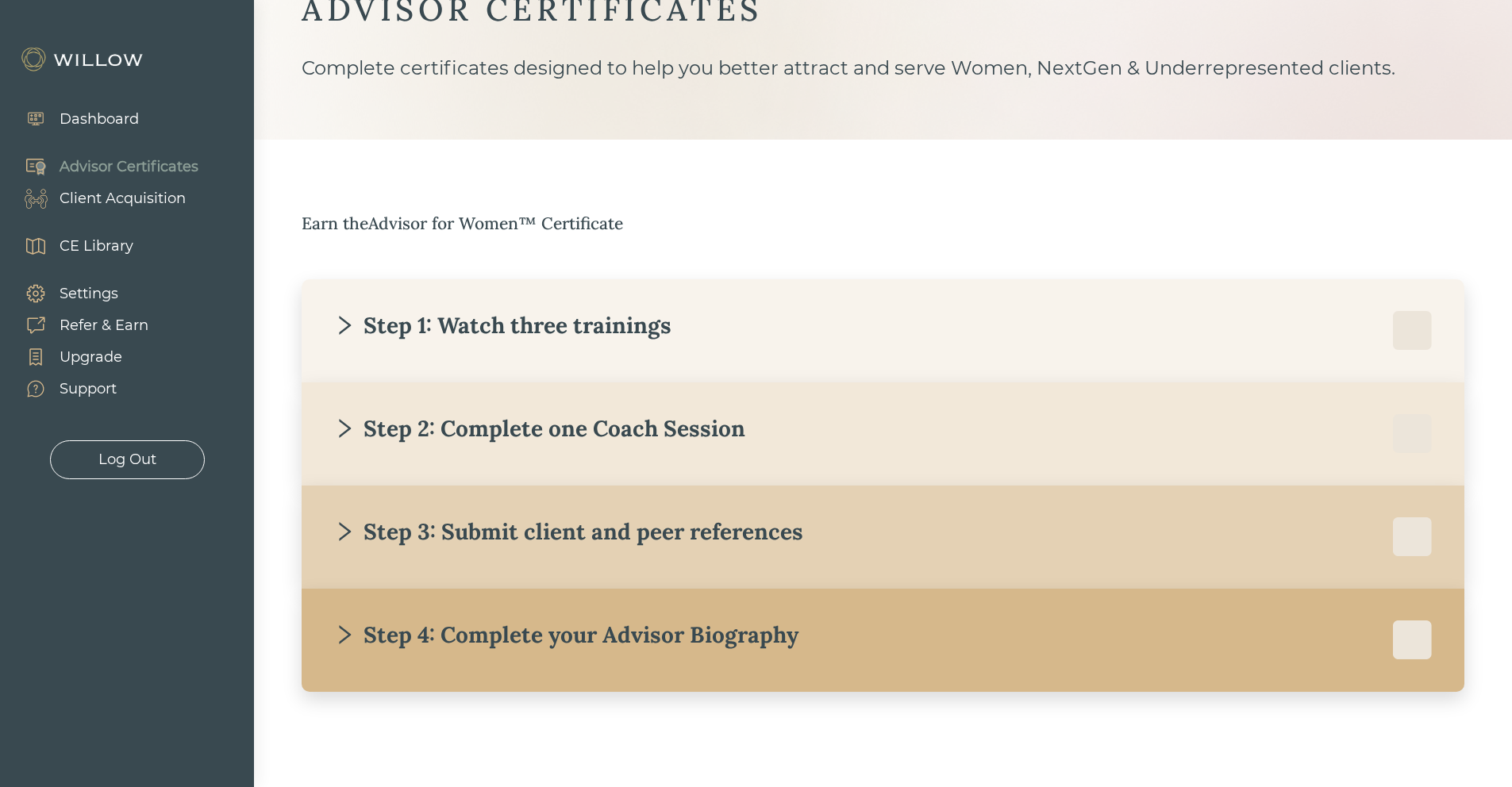 click on "Client Acquisition" at bounding box center [122, 198] 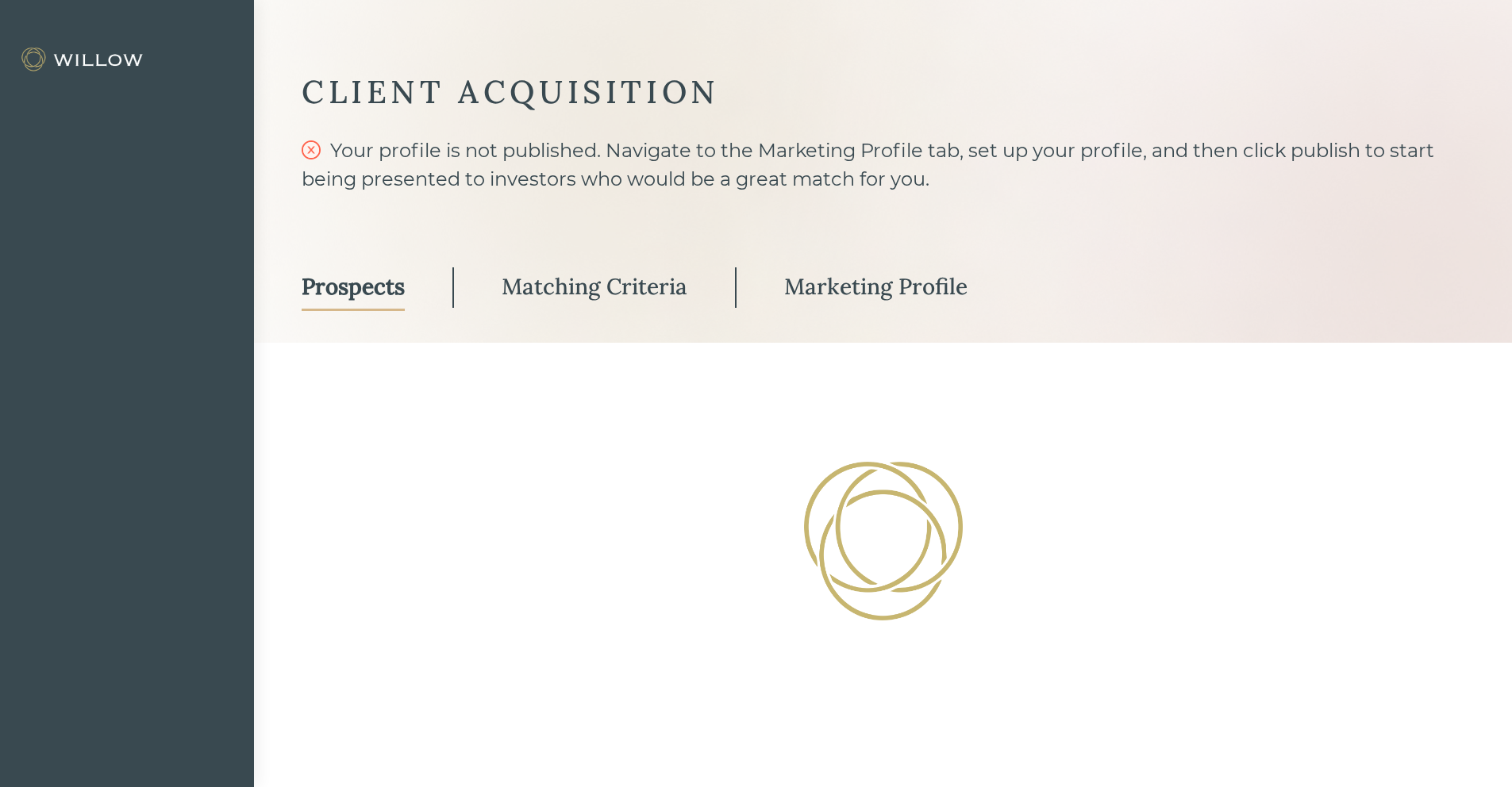 scroll, scrollTop: 0, scrollLeft: 0, axis: both 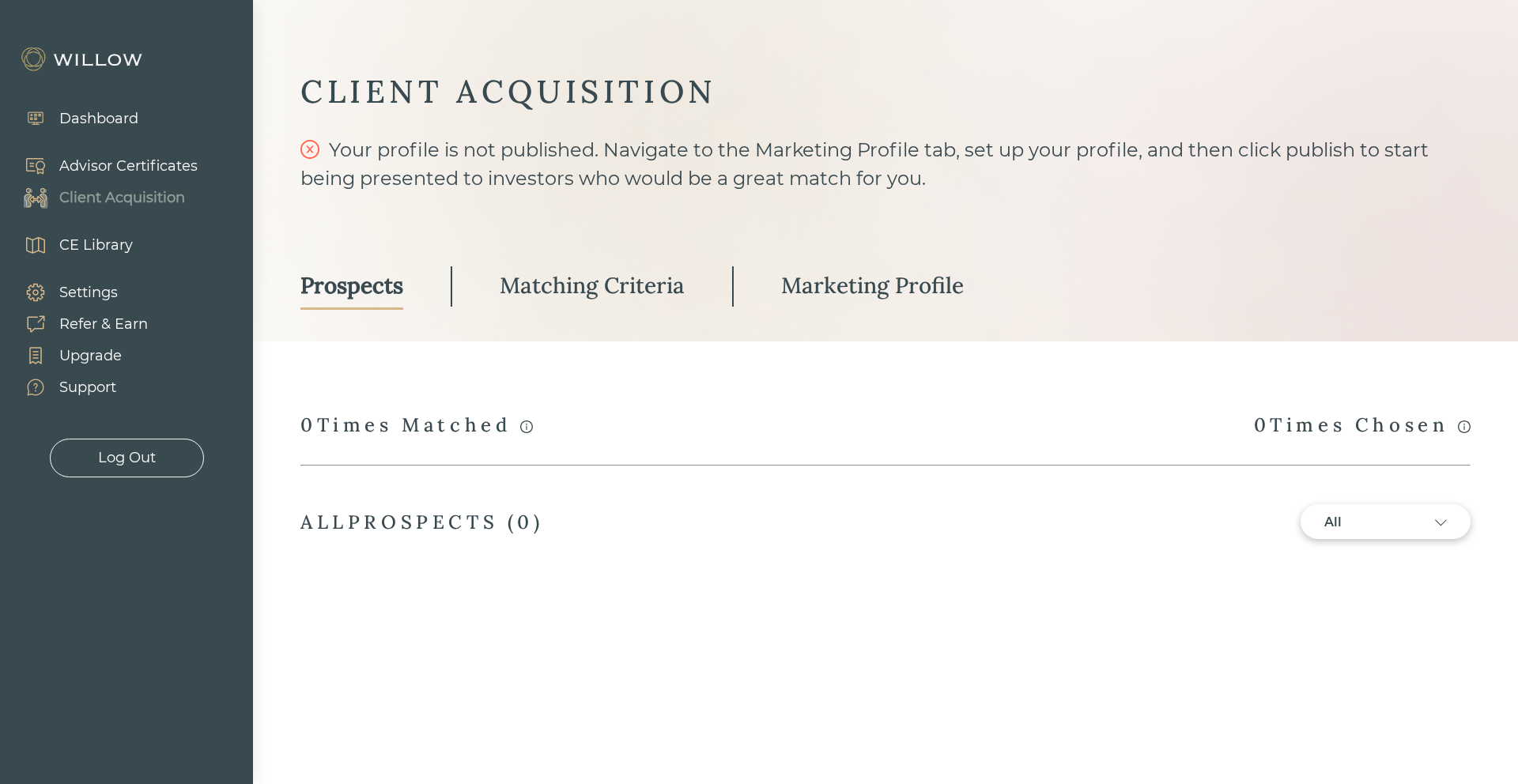 click on "Matching Criteria" at bounding box center [592, 285] 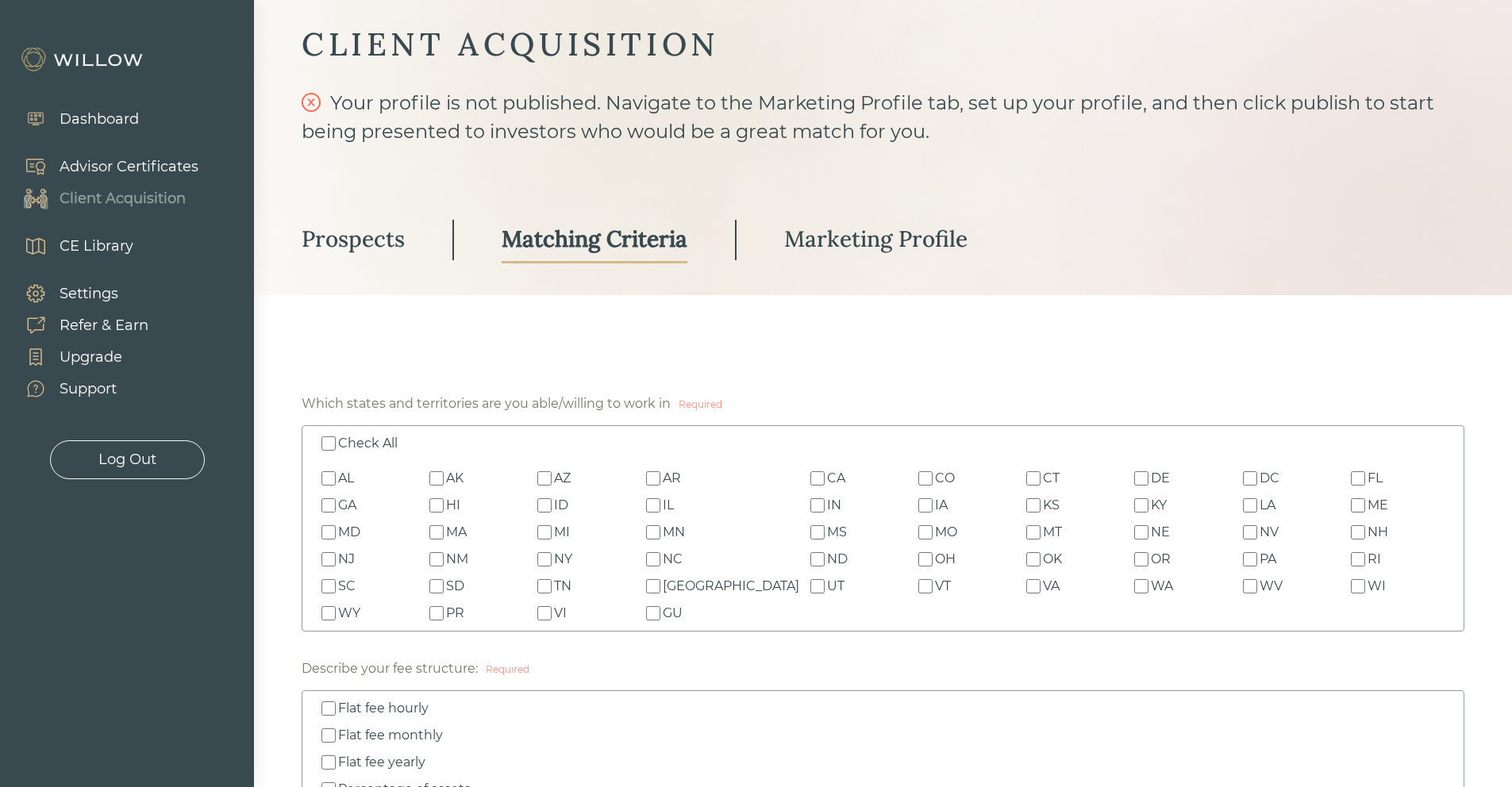 scroll, scrollTop: 0, scrollLeft: 0, axis: both 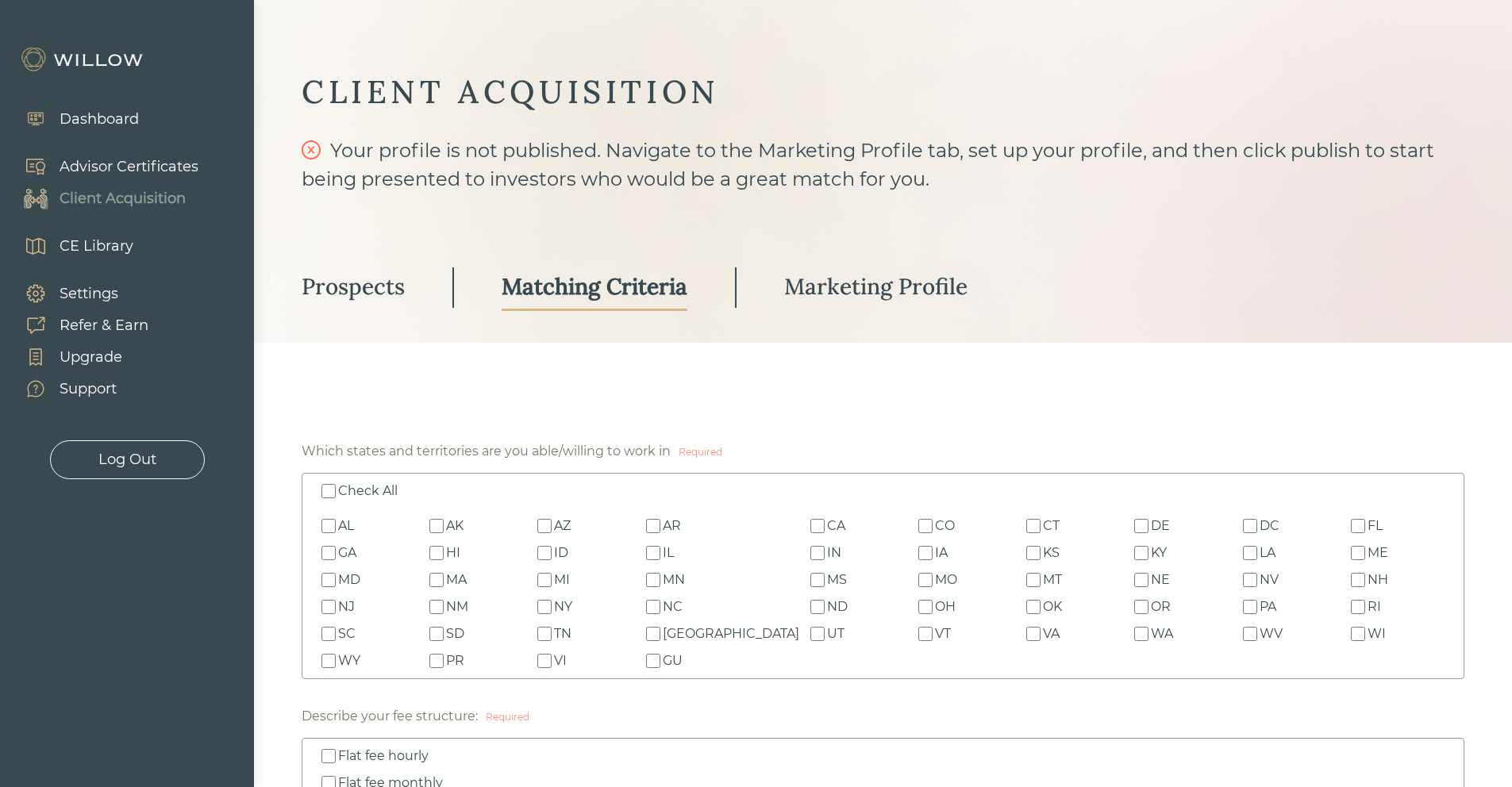 click on "CE Library" at bounding box center (96, 246) 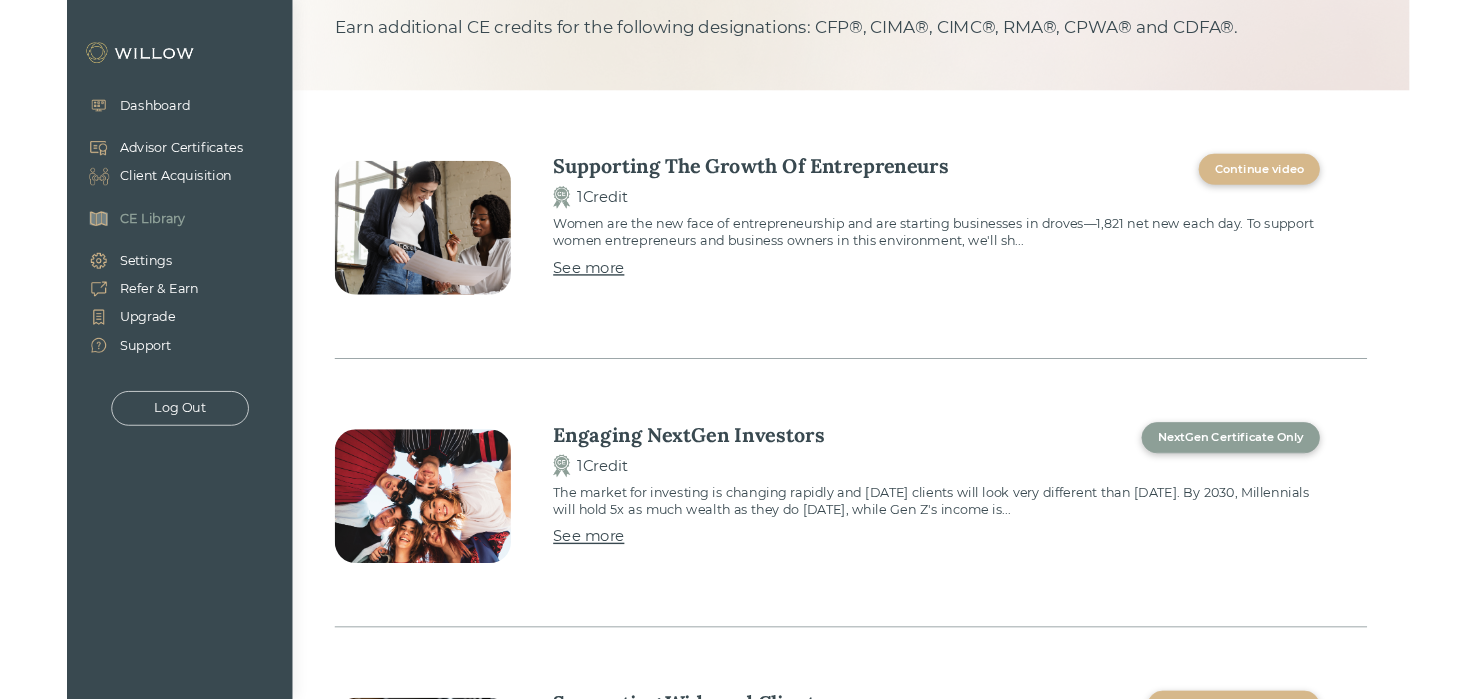 scroll, scrollTop: 0, scrollLeft: 0, axis: both 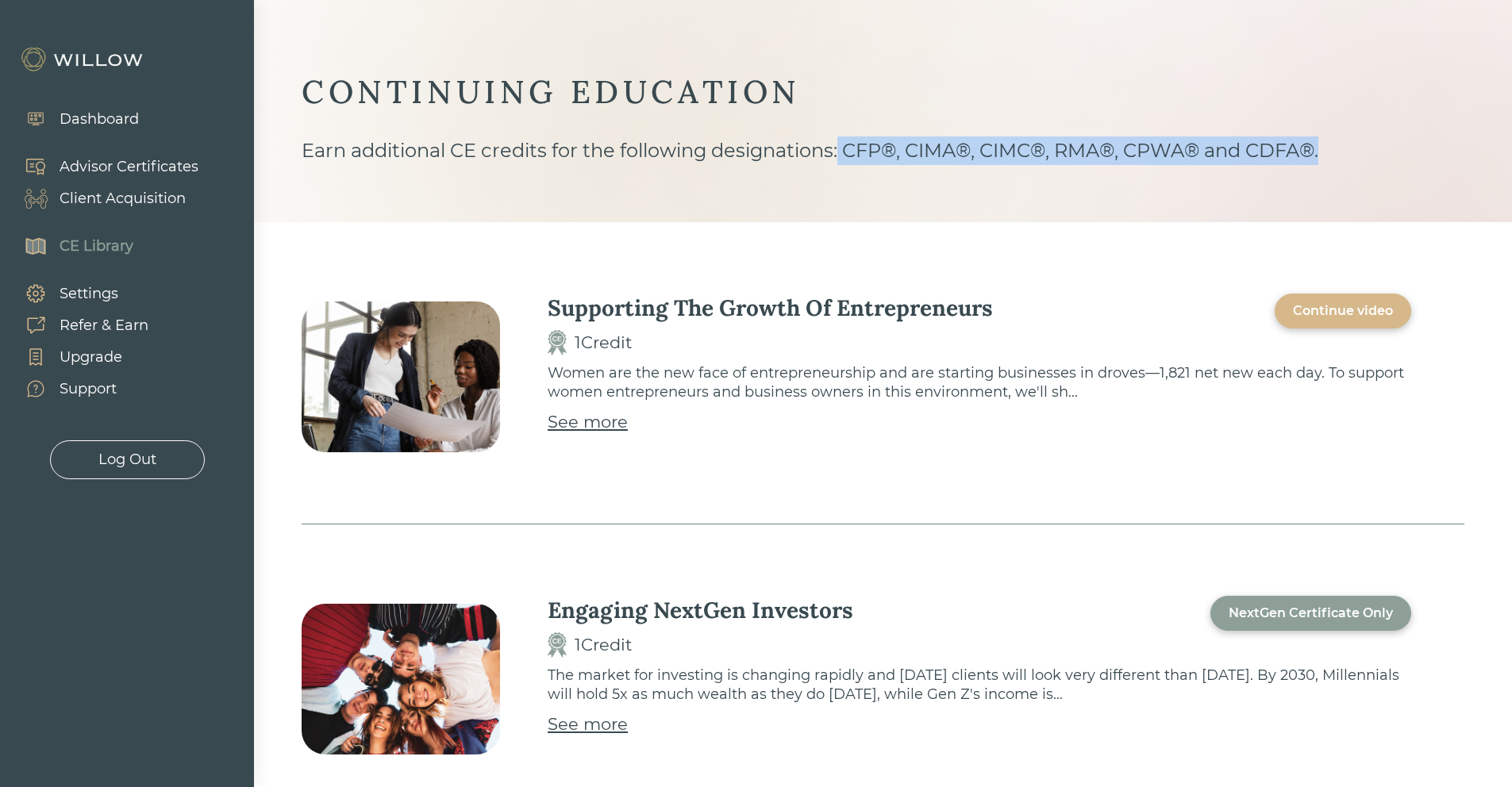 drag, startPoint x: 918, startPoint y: 144, endPoint x: 1337, endPoint y: 140, distance: 419.01909 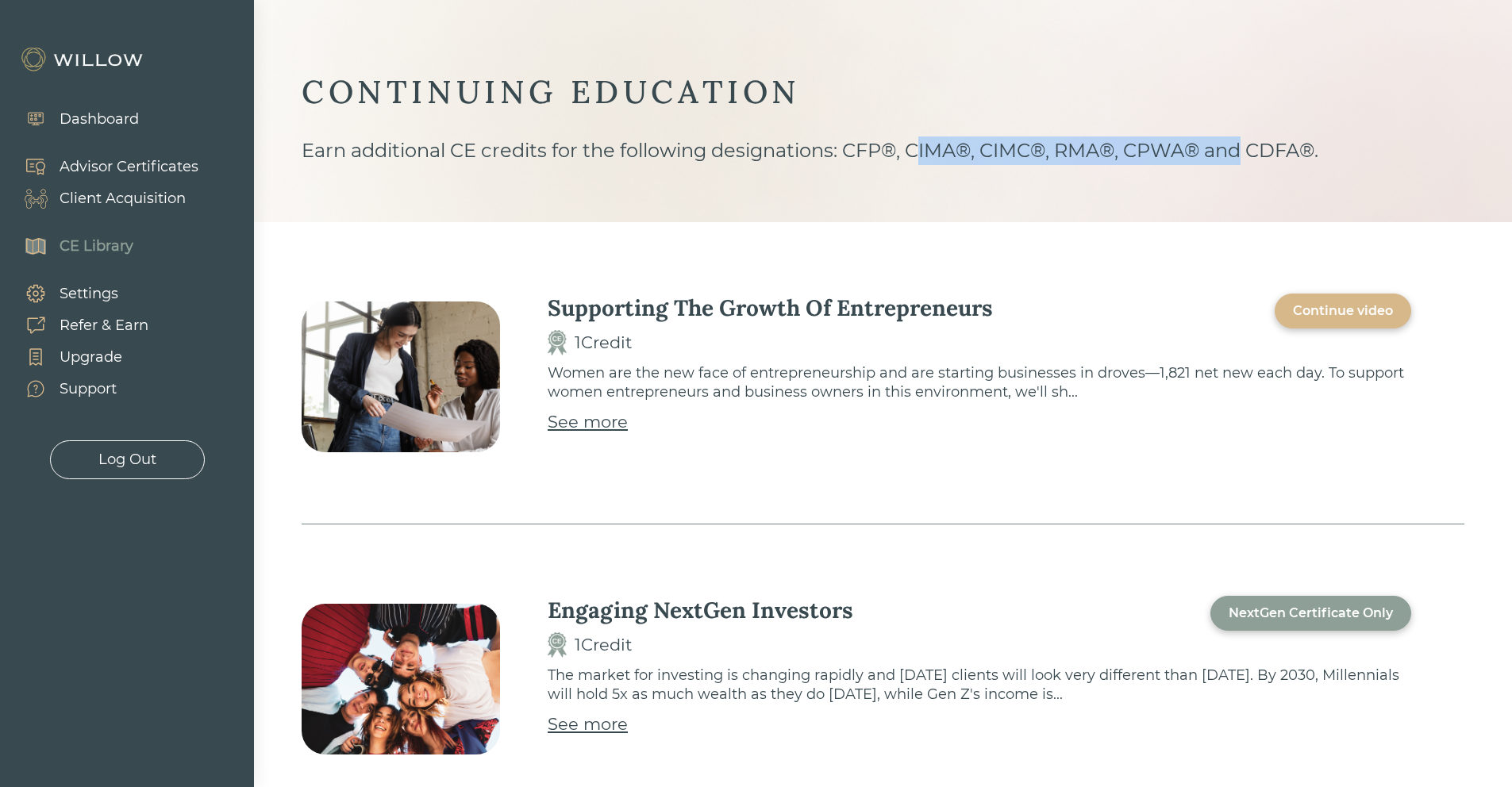 drag, startPoint x: 920, startPoint y: 139, endPoint x: 1245, endPoint y: 141, distance: 325.00615 